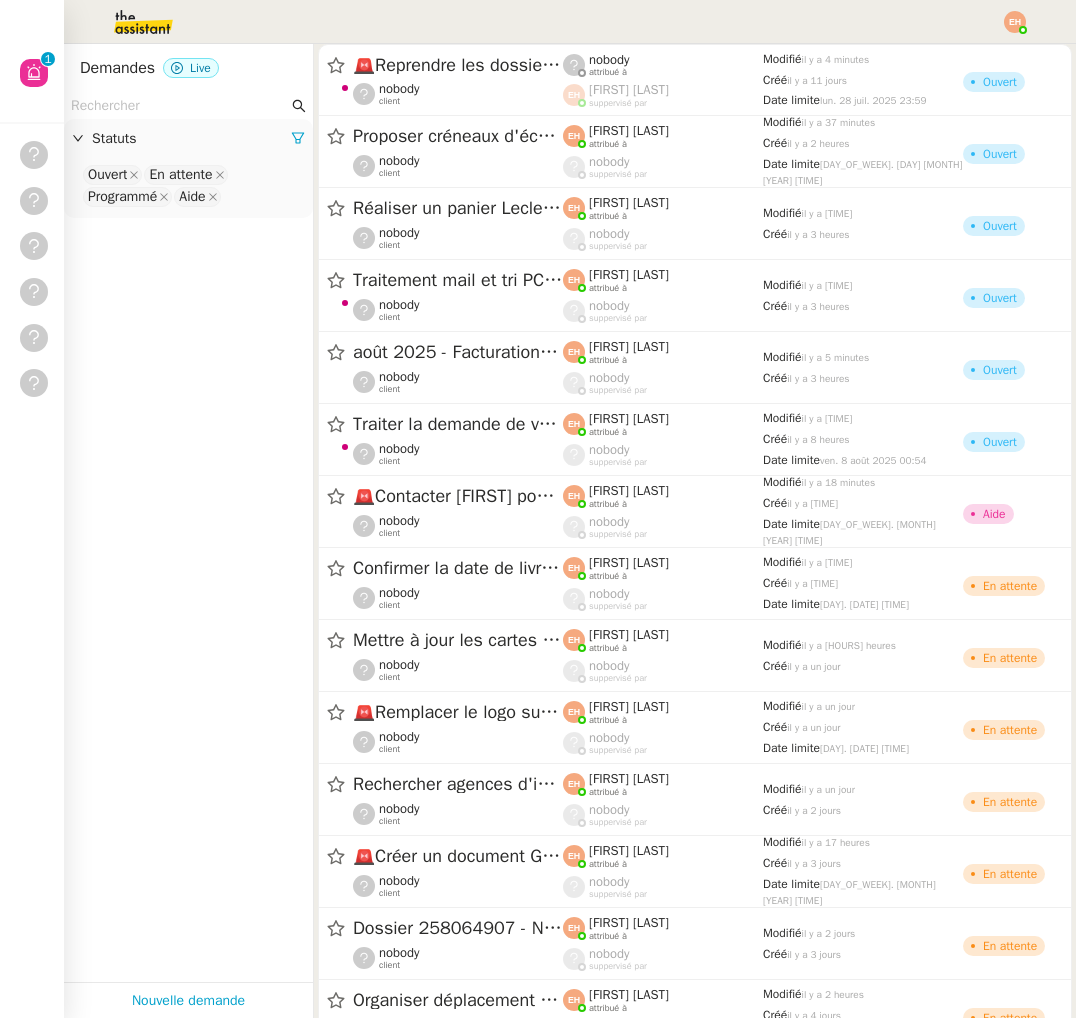 scroll, scrollTop: 0, scrollLeft: 0, axis: both 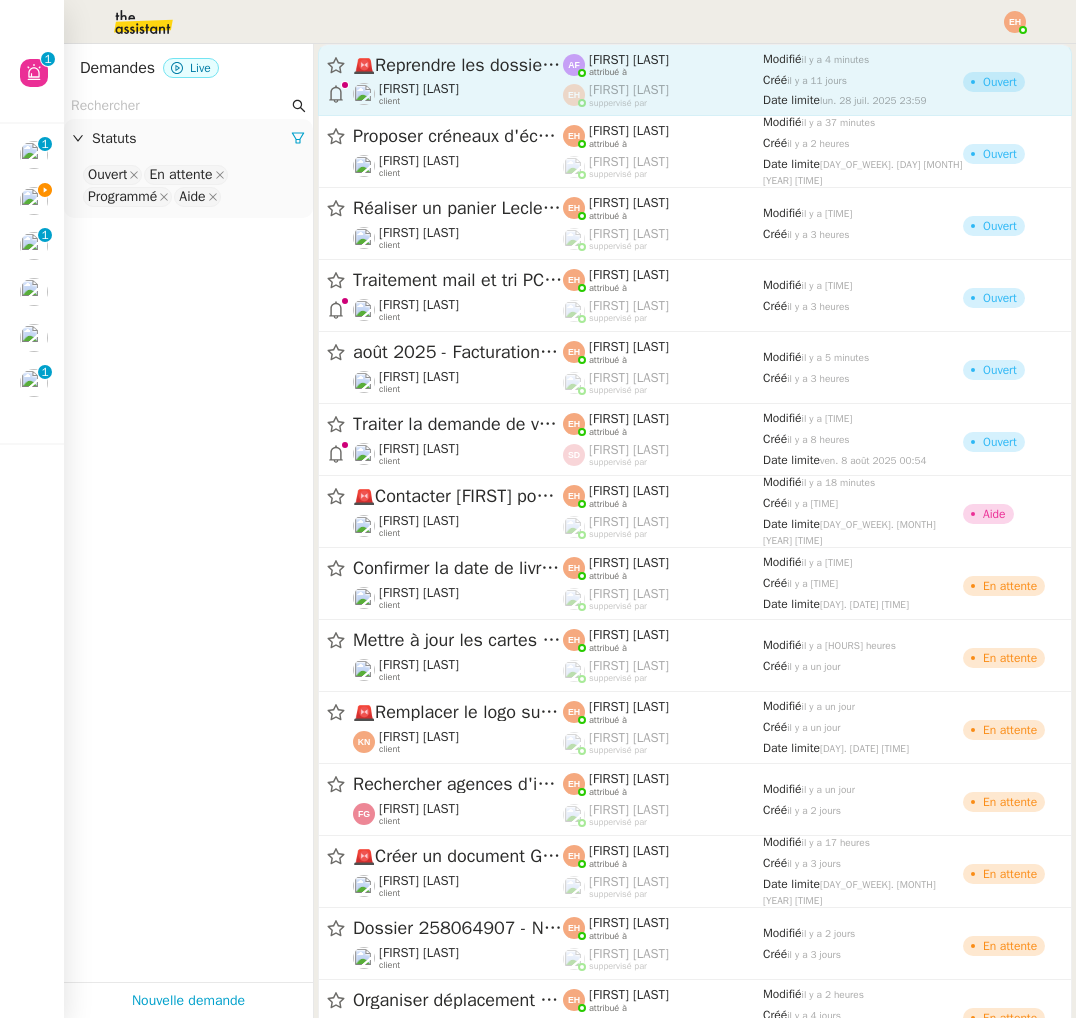 click on "[FIRST] [LAST]" 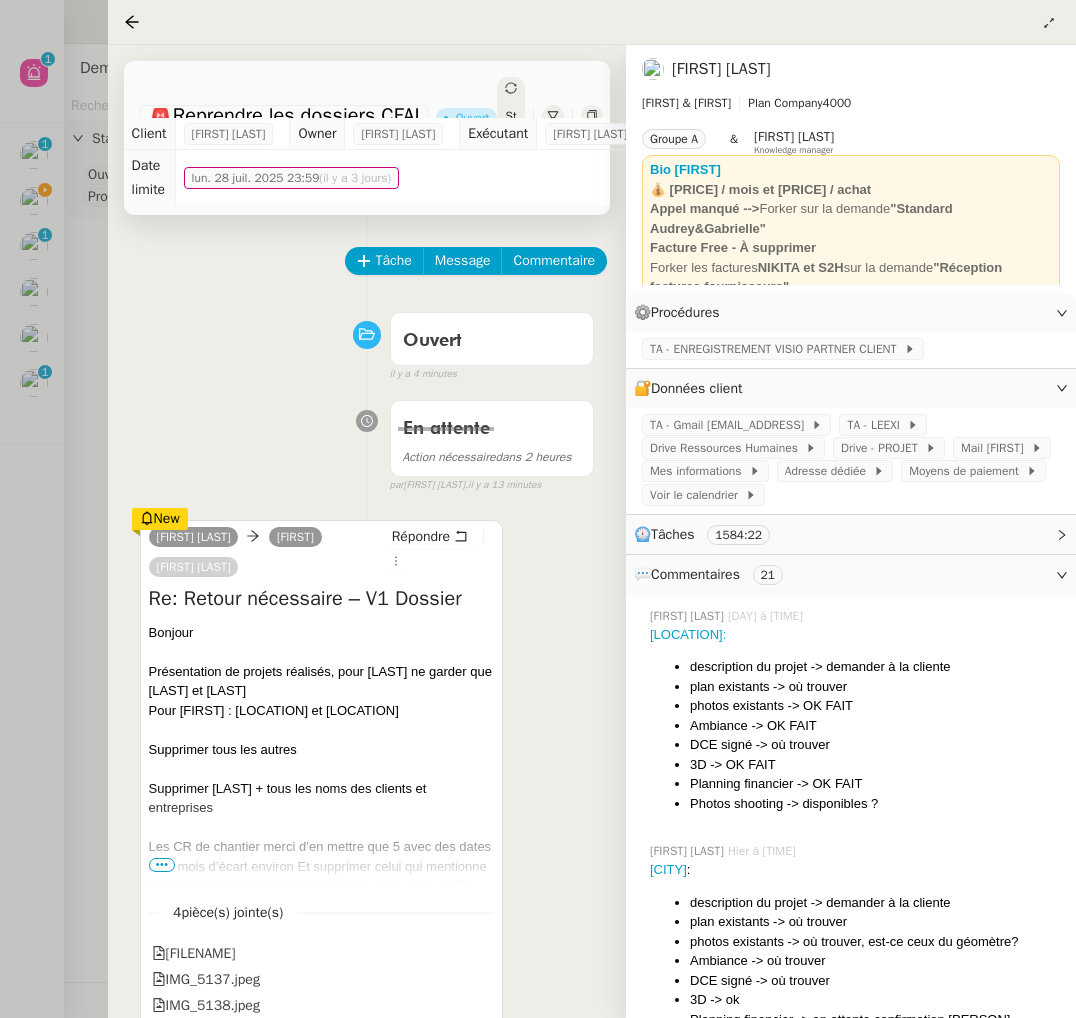 click at bounding box center [538, 509] 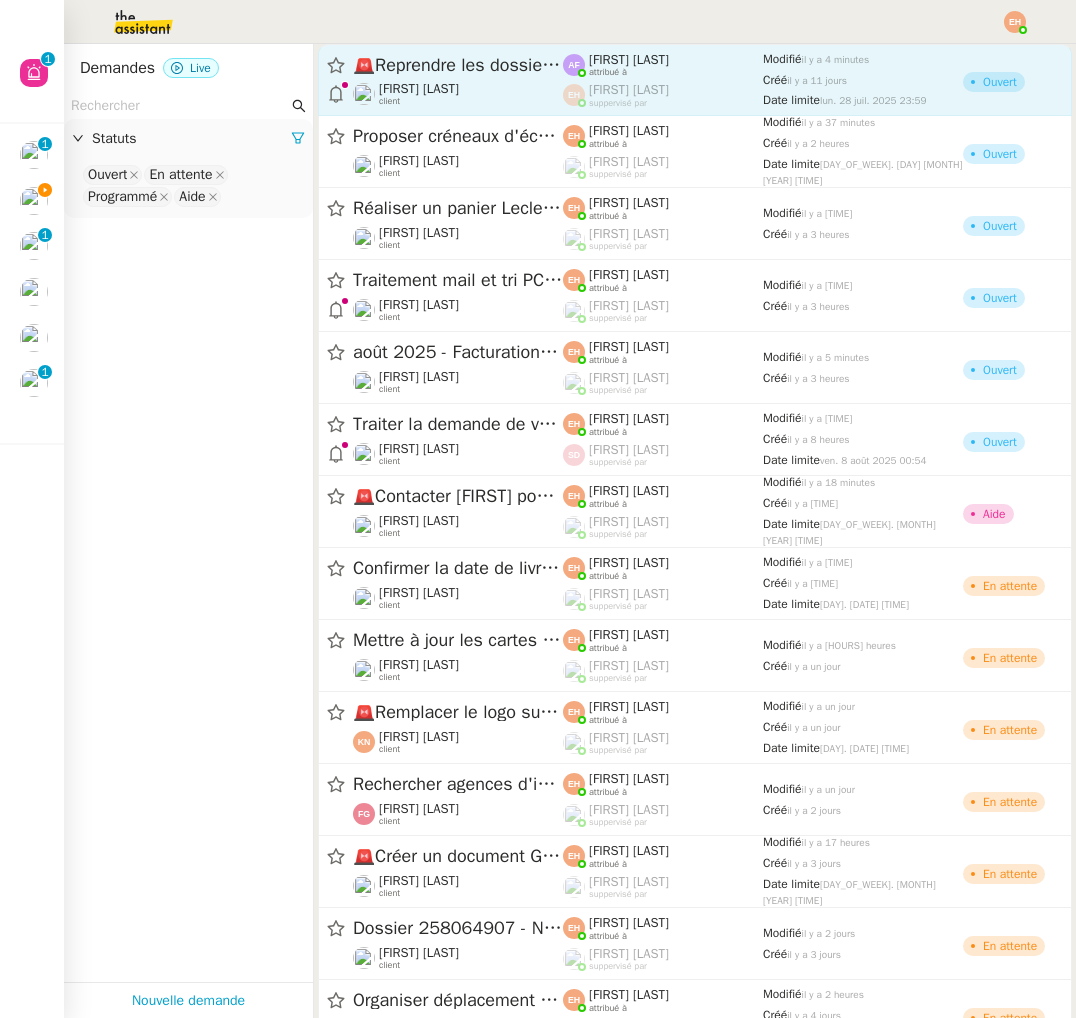 click on "🚨   Reprendre les dossiers CFAI" 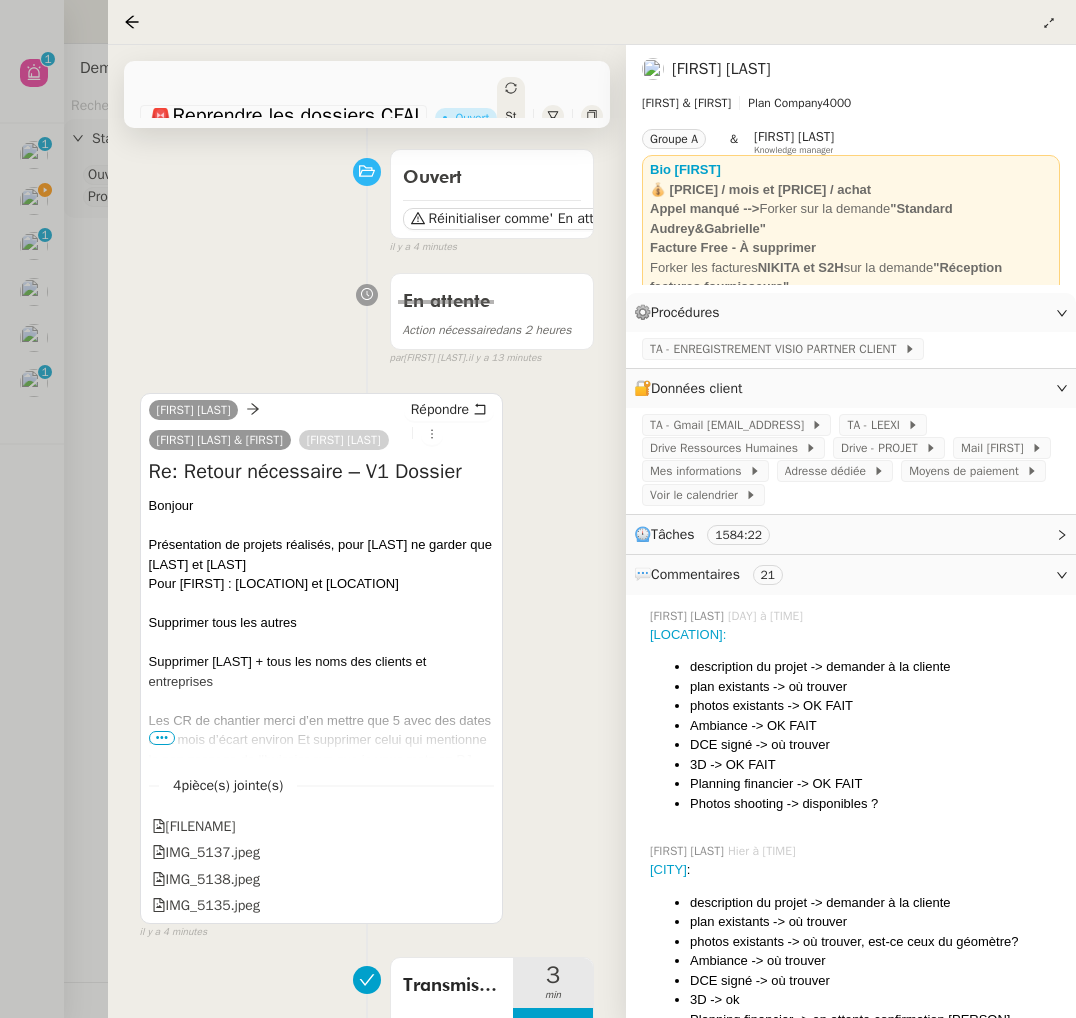 scroll, scrollTop: 381, scrollLeft: 0, axis: vertical 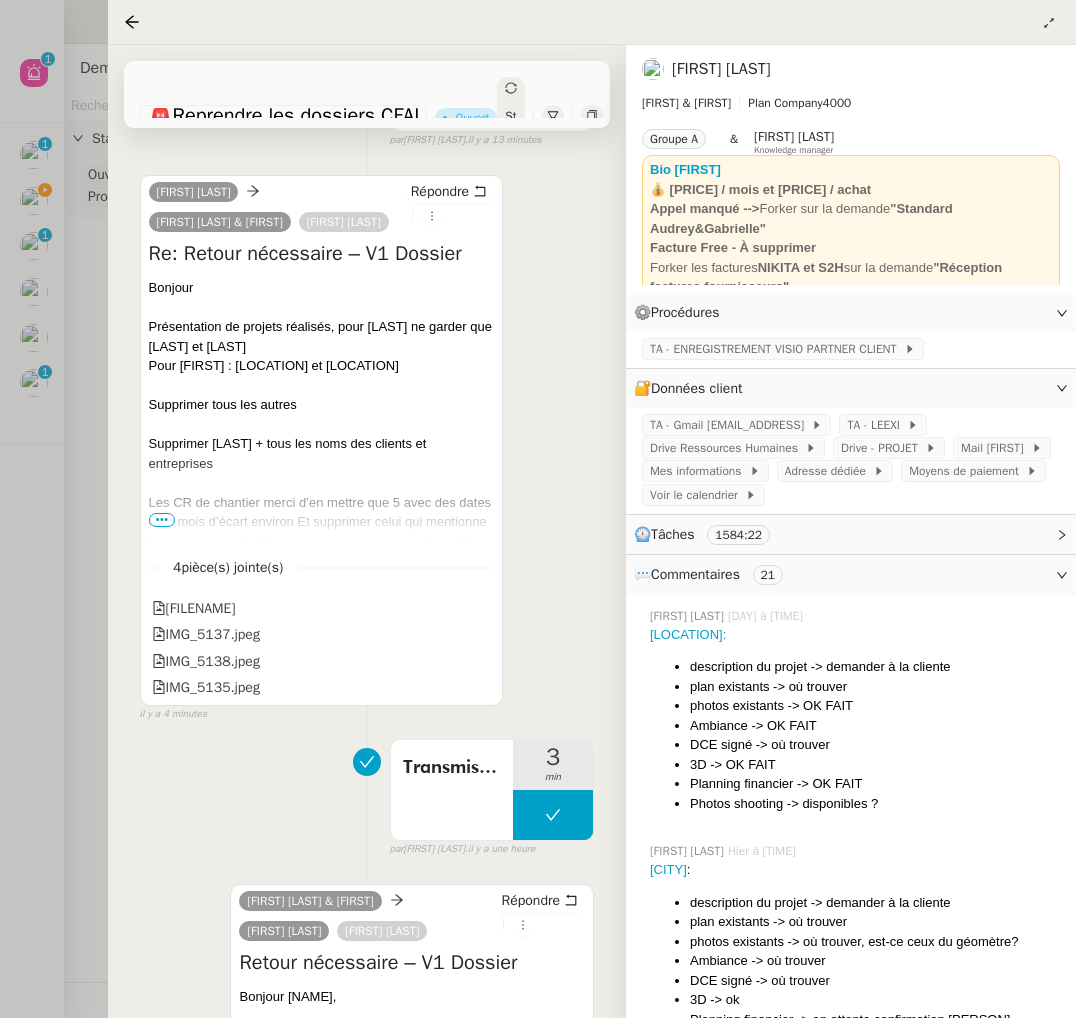 click on "•••" at bounding box center (162, 520) 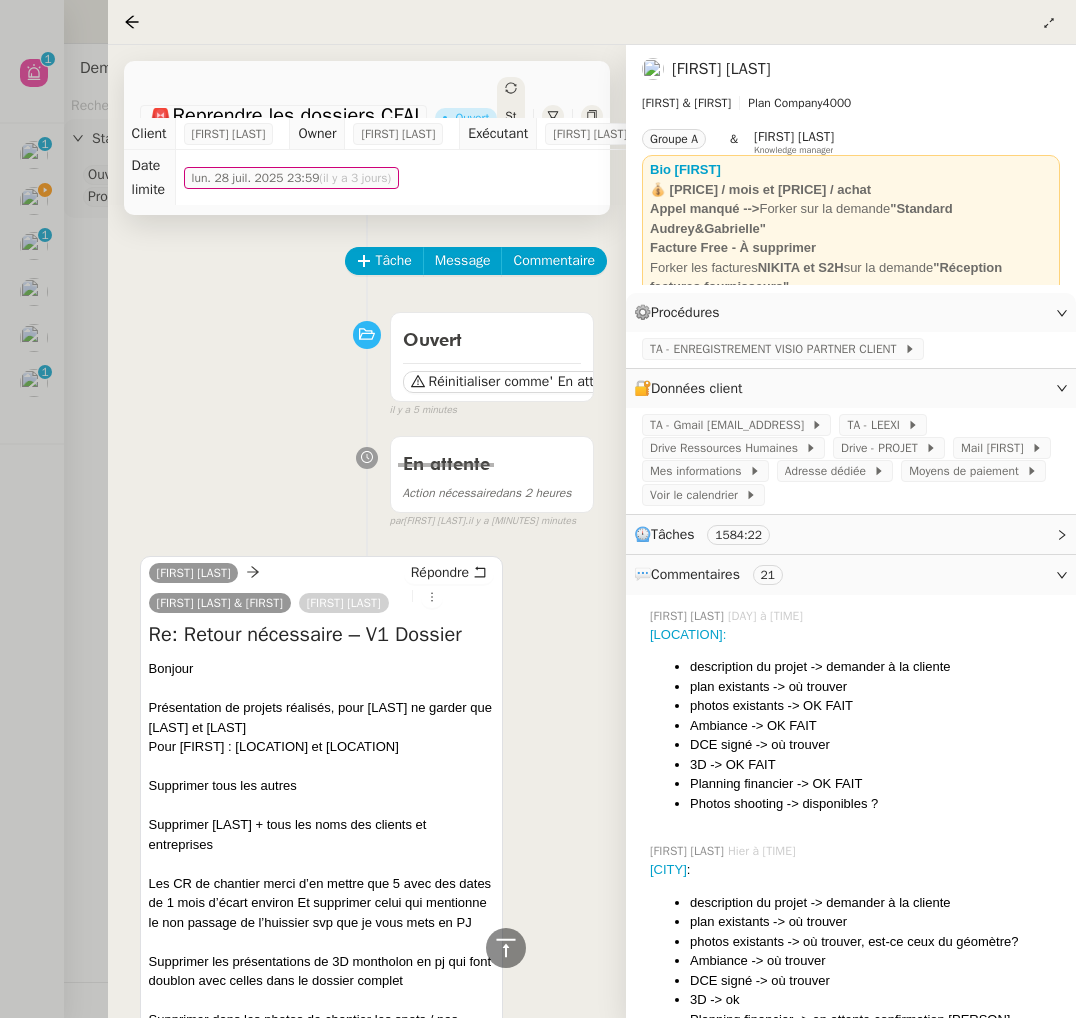 scroll, scrollTop: 0, scrollLeft: 0, axis: both 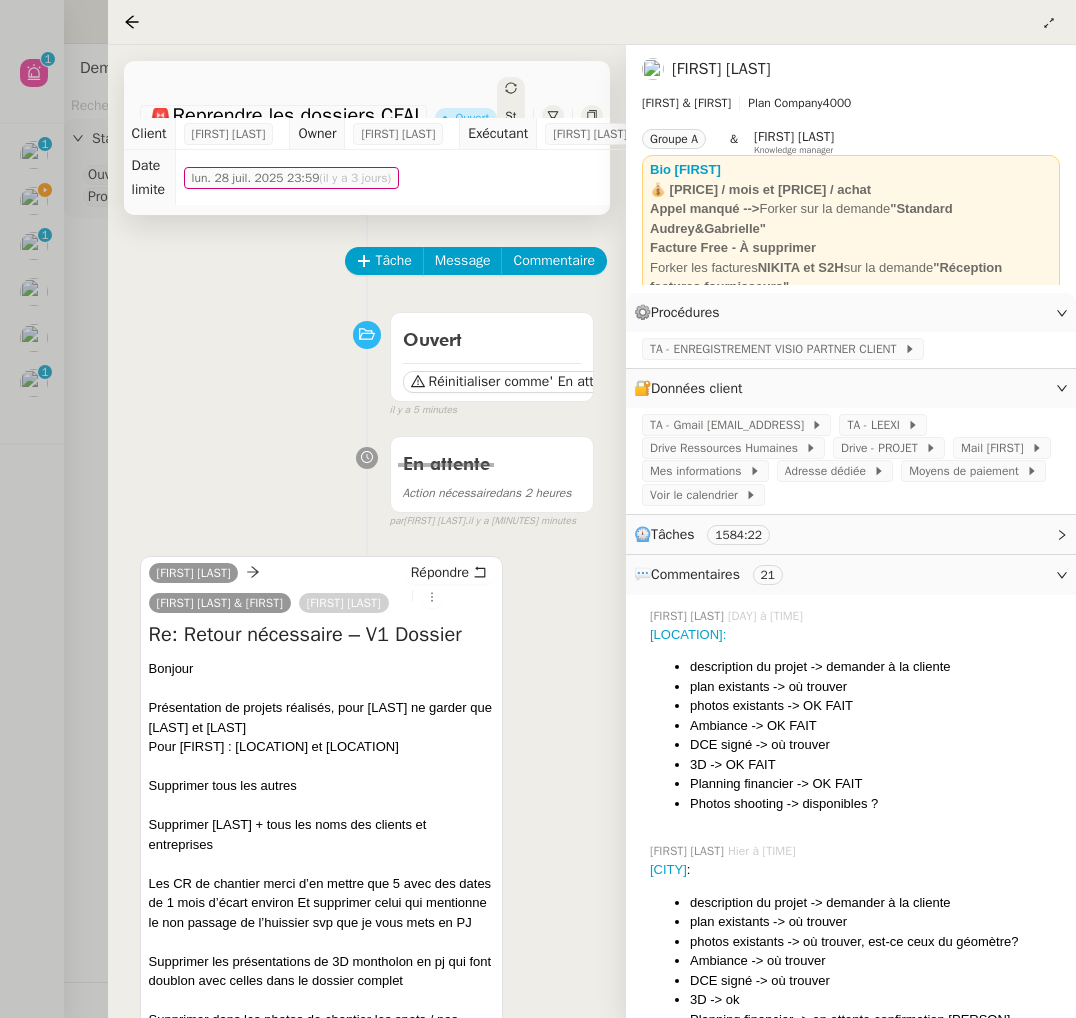 click at bounding box center (538, 509) 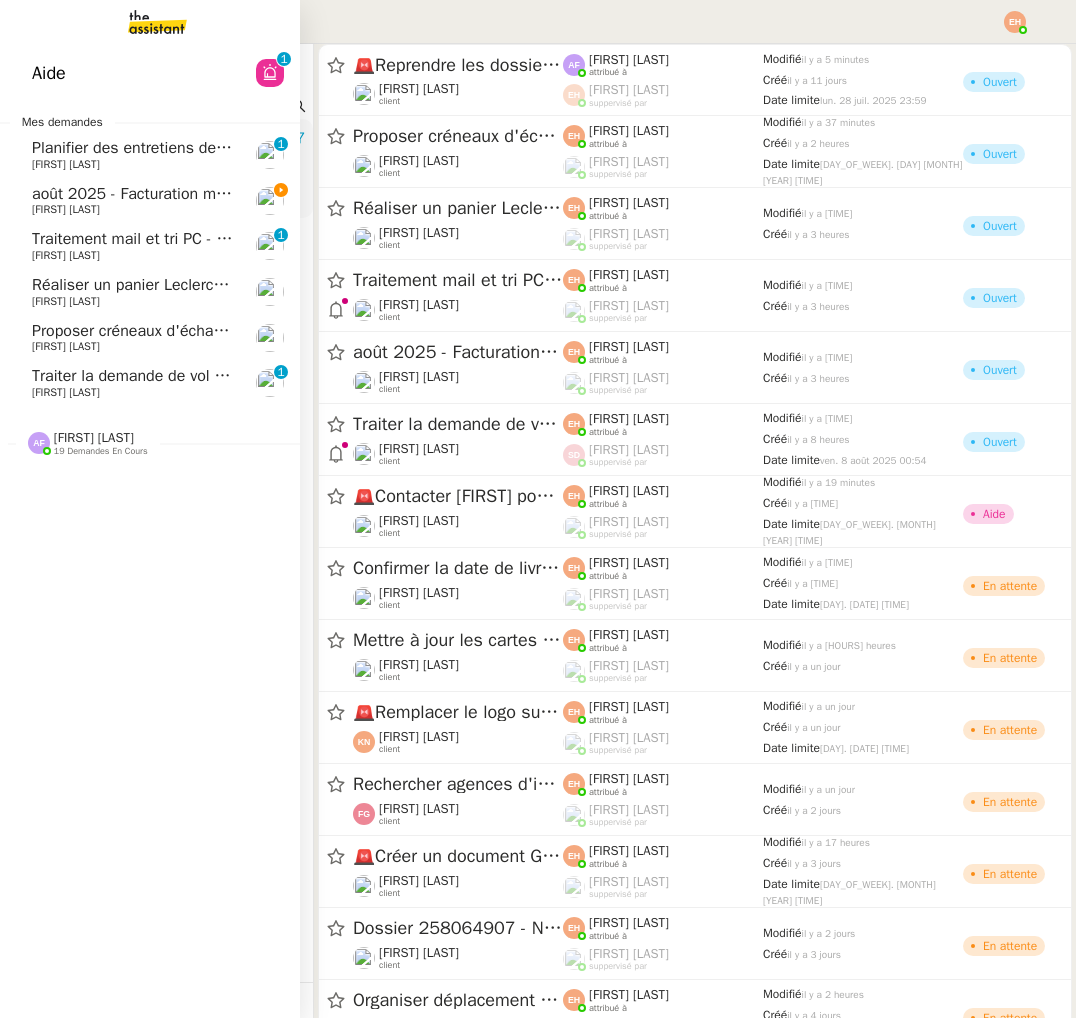 click on "[FIRST] [LAST]" 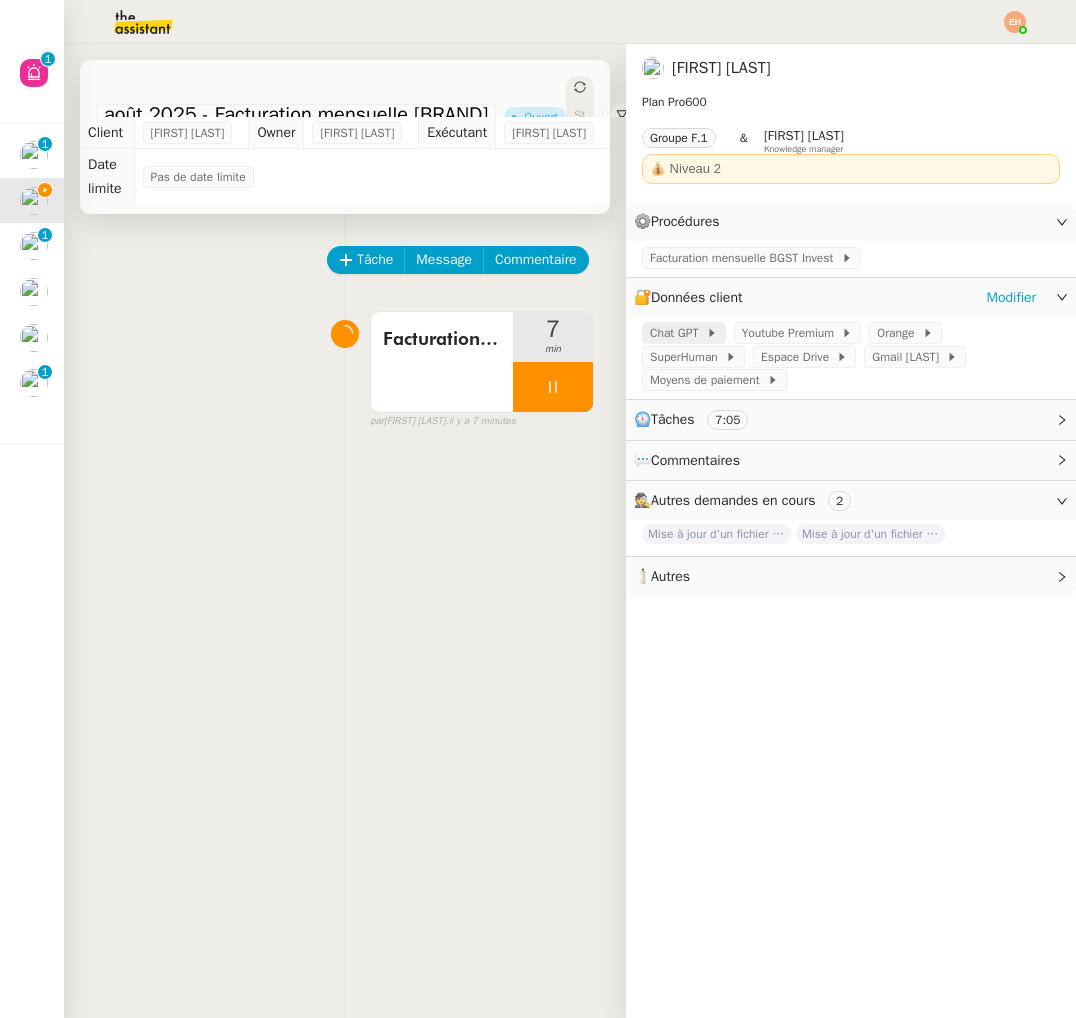 click on "Chat GPT" 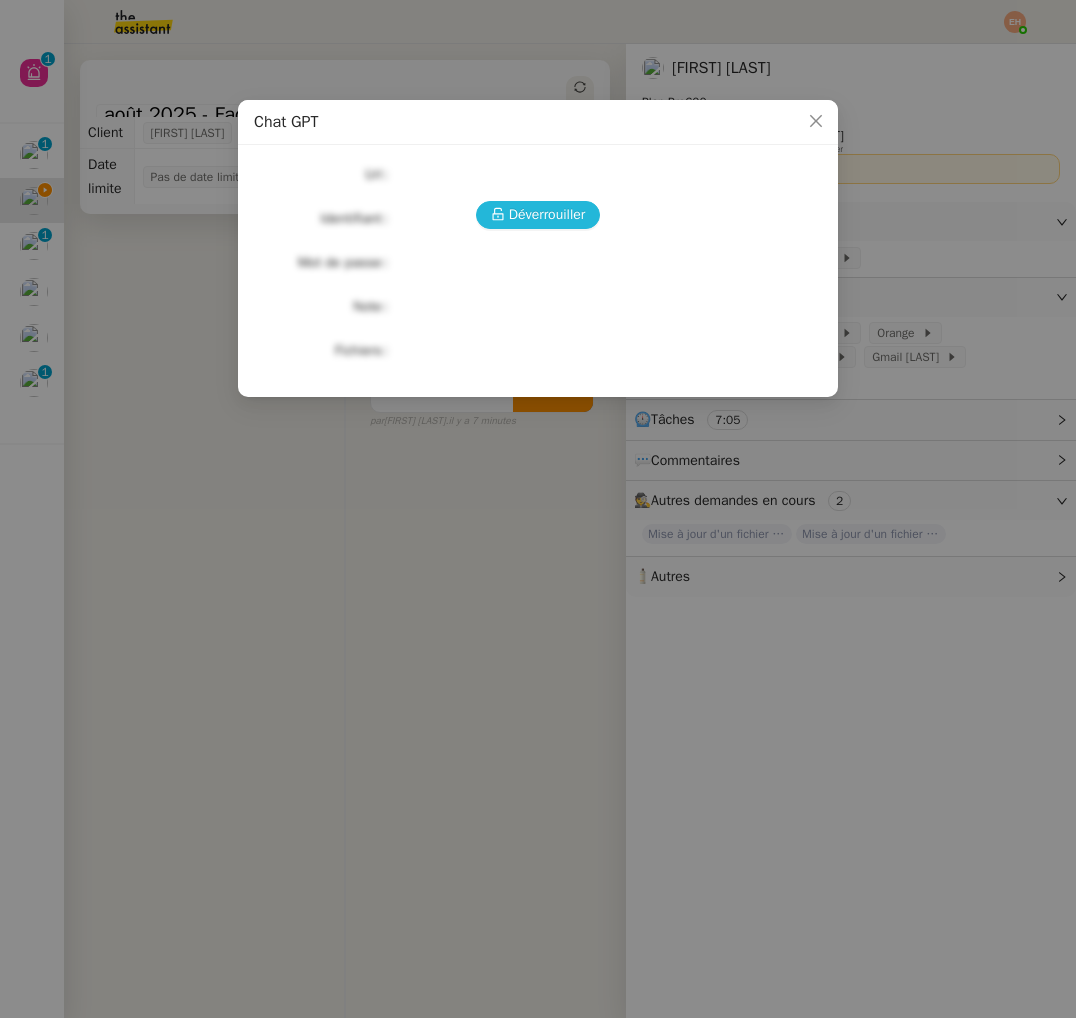 click on "Déverrouiller" at bounding box center [547, 214] 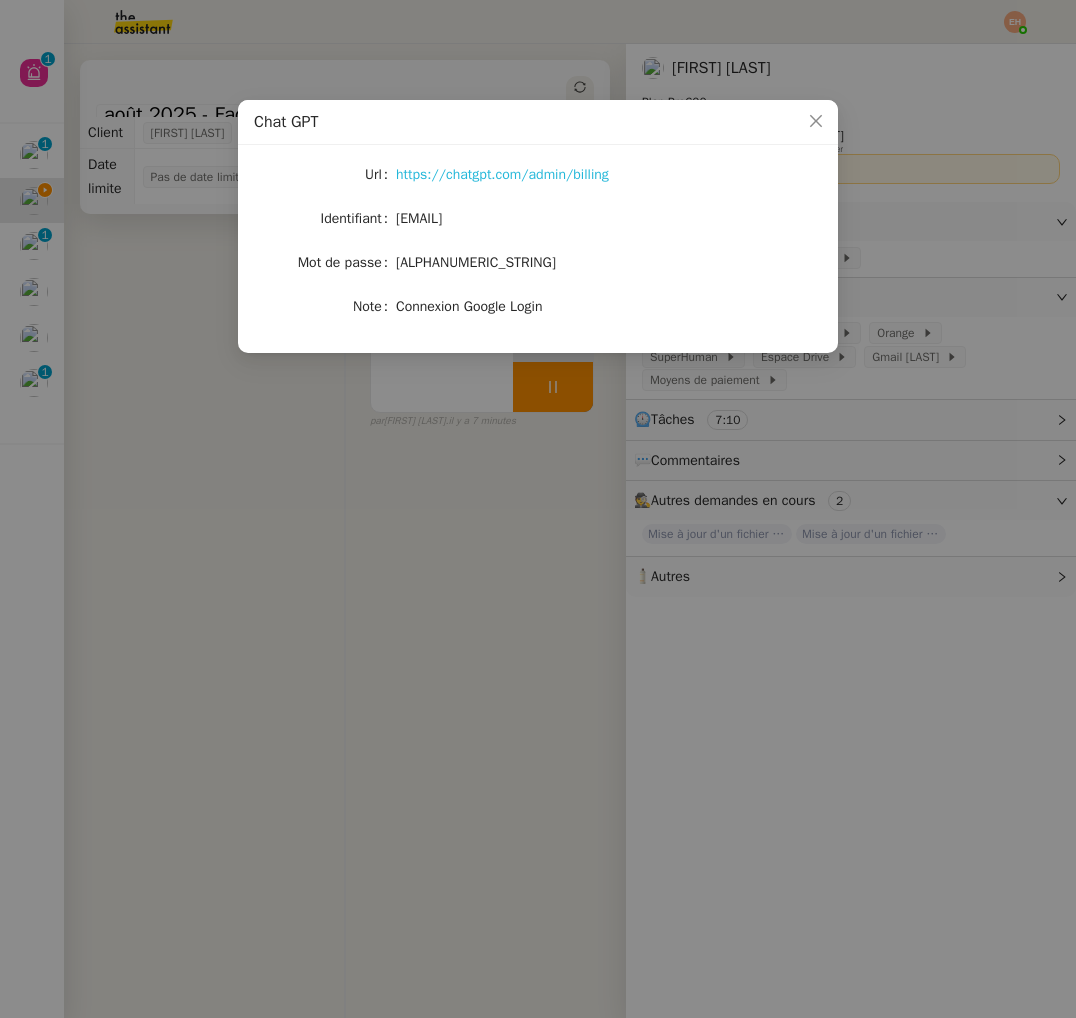 click on "https://chatgpt.com/admin/billing" 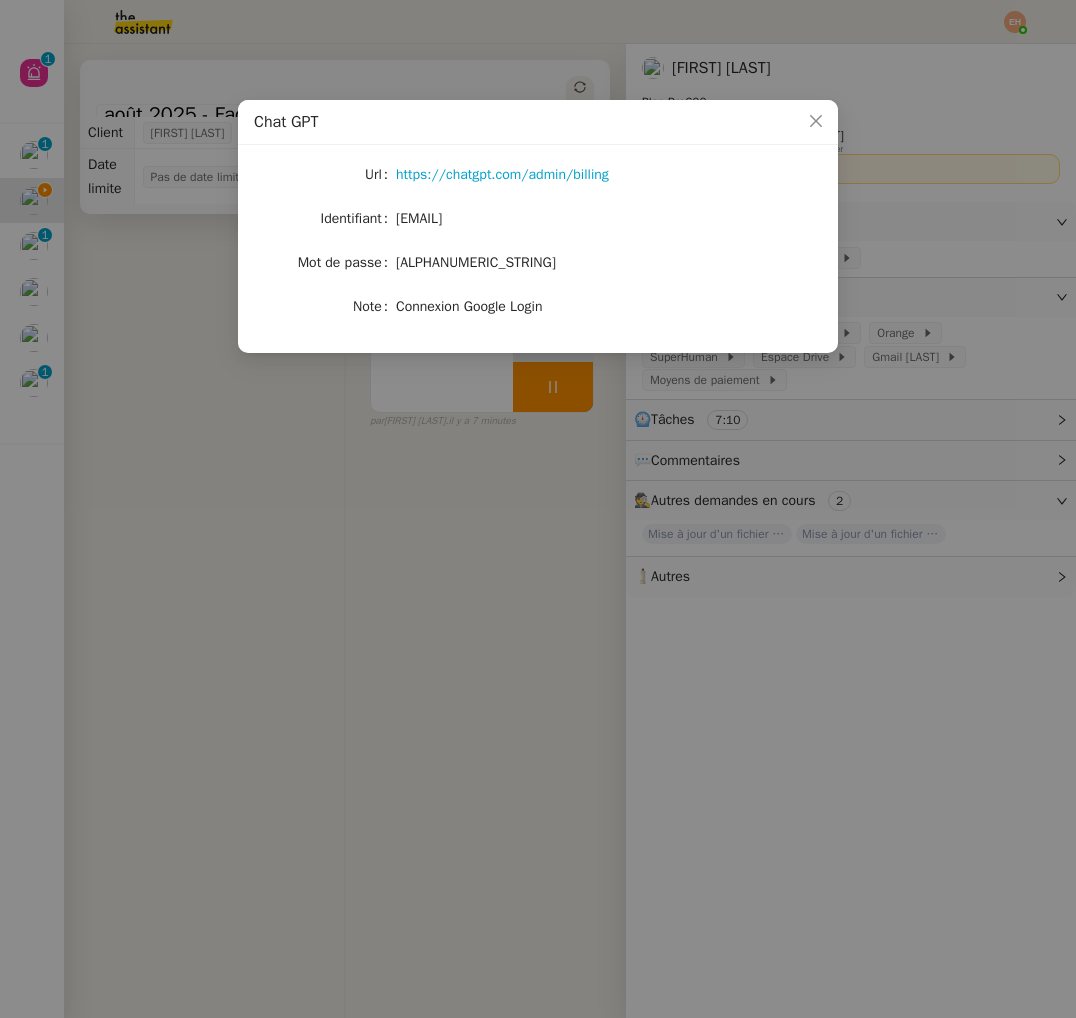 drag, startPoint x: 592, startPoint y: 219, endPoint x: 399, endPoint y: 221, distance: 193.01036 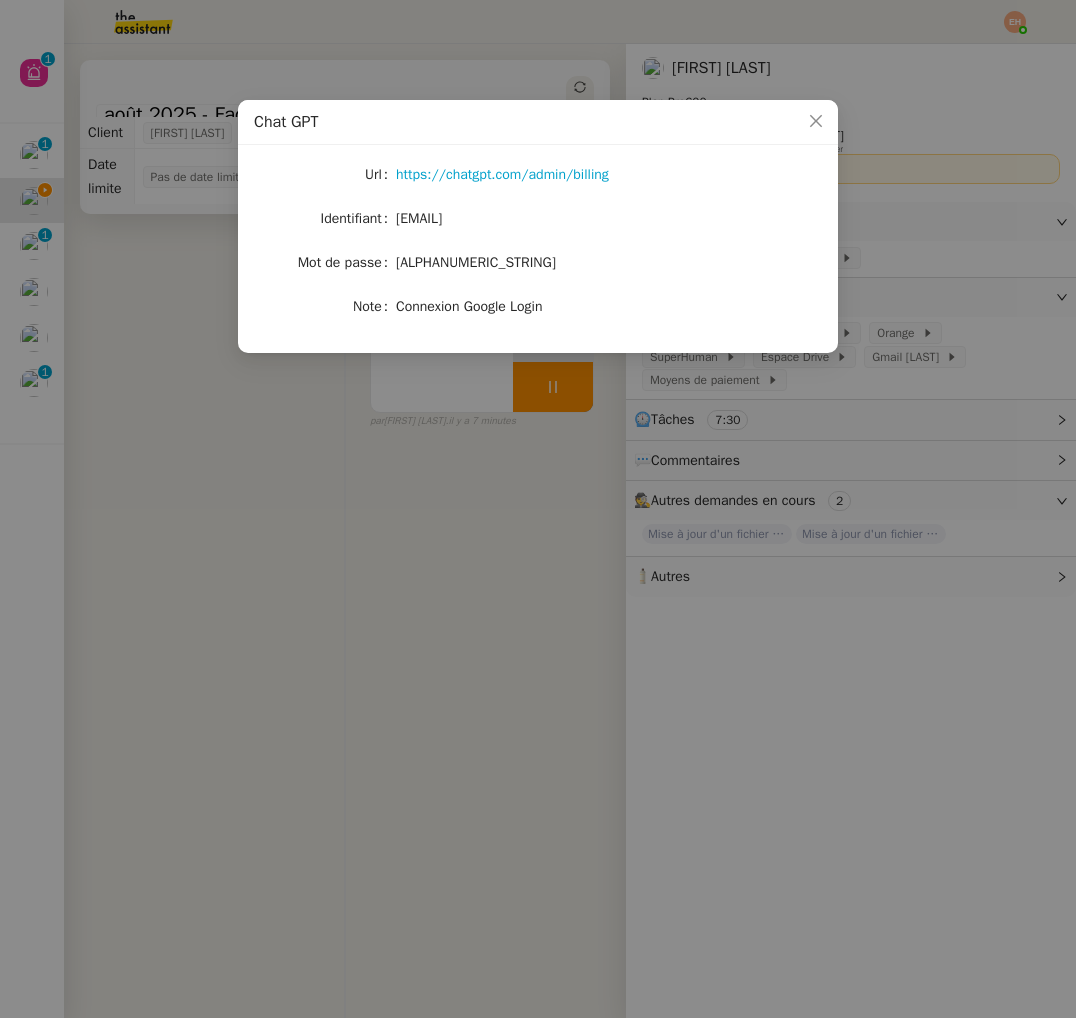 drag, startPoint x: 396, startPoint y: 267, endPoint x: 716, endPoint y: 174, distance: 333.24014 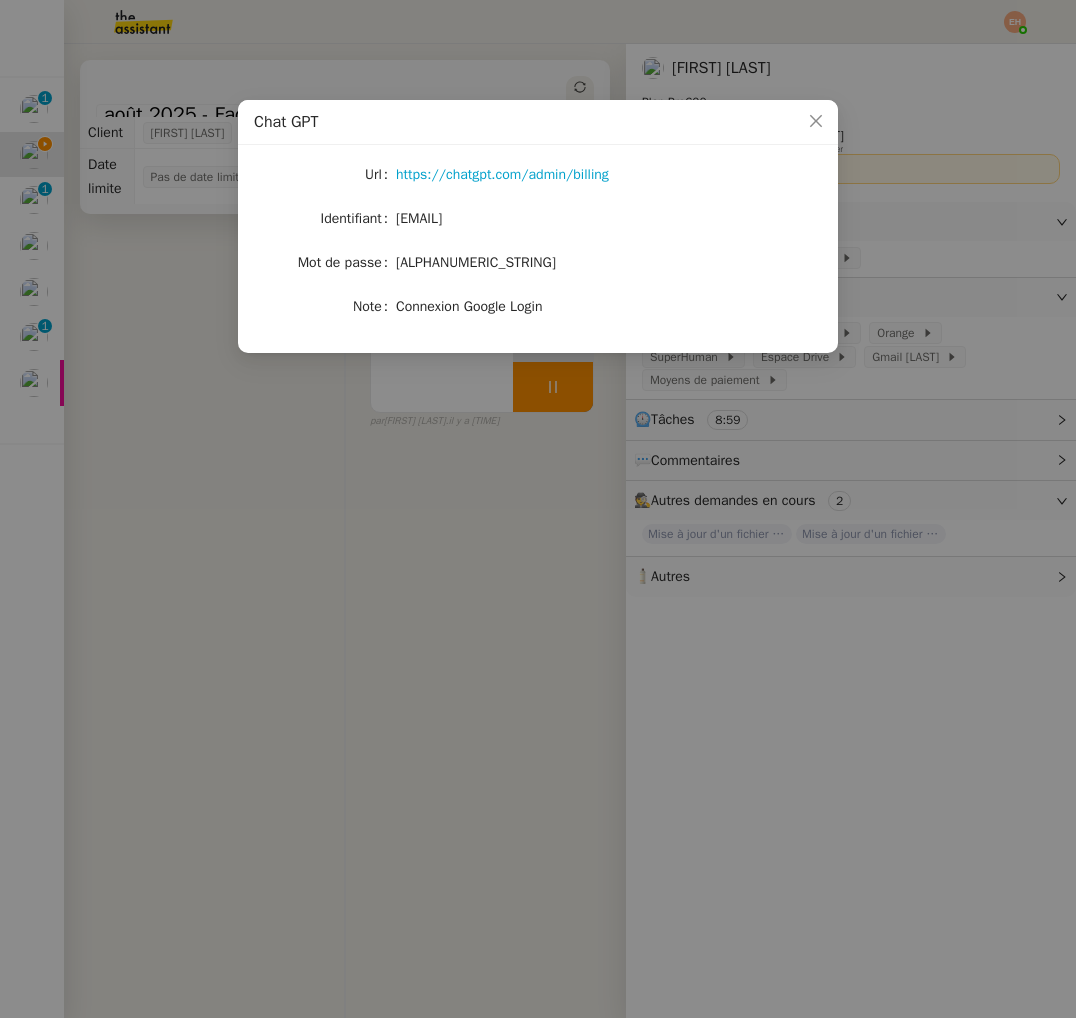 click on "Chat GPT Url https://chatgpt.com/admin/billing Identifiant [EMAIL] Mot de passe [PASSWORD]. Note Connexion [METHOD]" at bounding box center [538, 509] 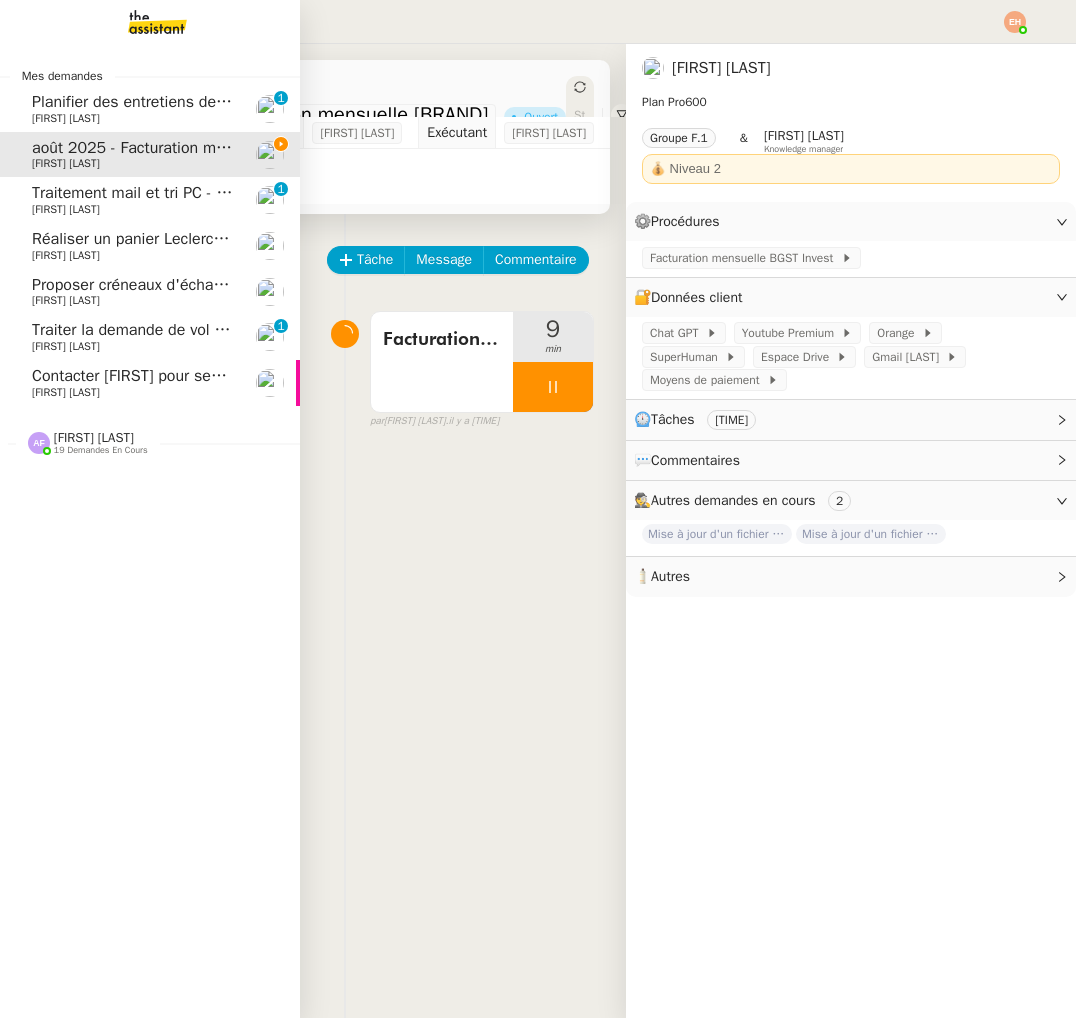 click on "Contacter [FIRST] pour sessions post-formation" 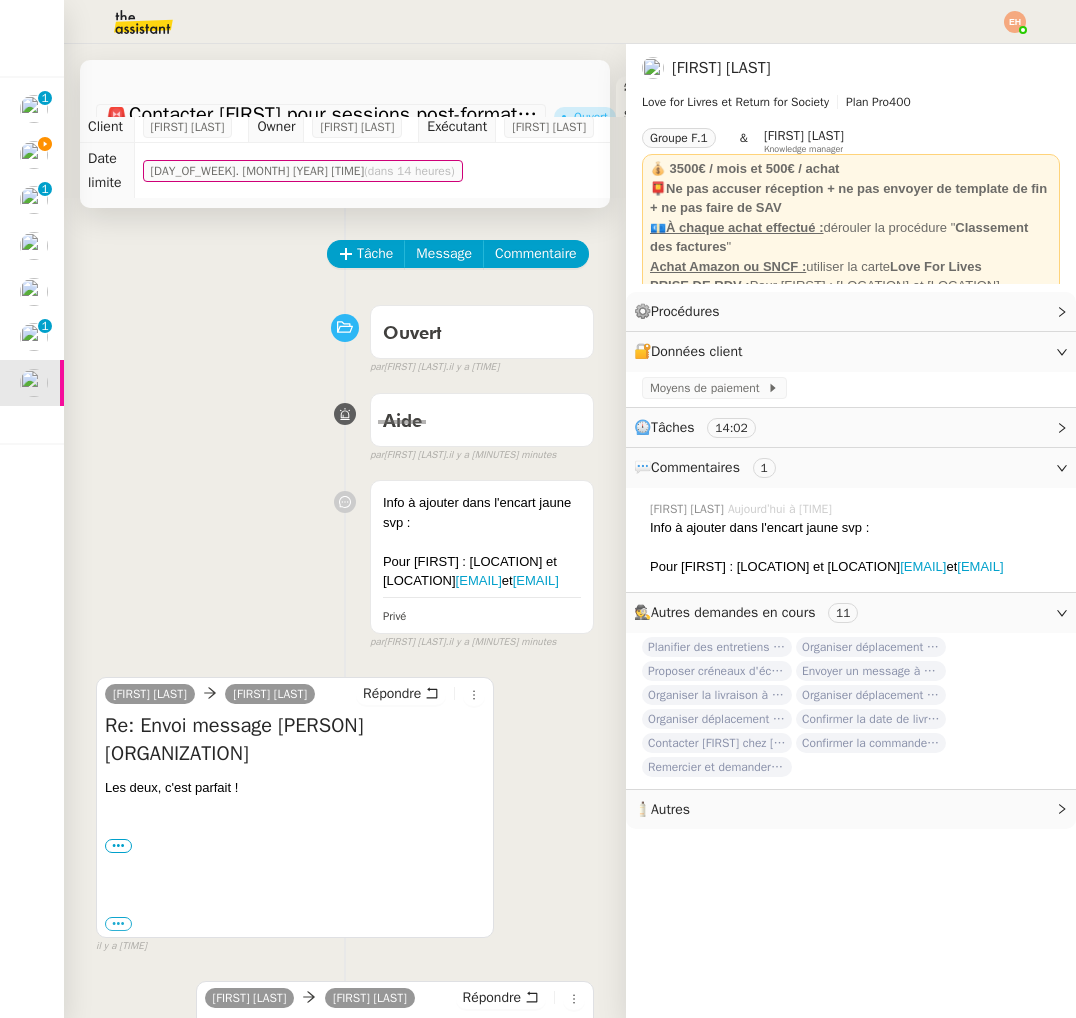 scroll, scrollTop: 59, scrollLeft: 0, axis: vertical 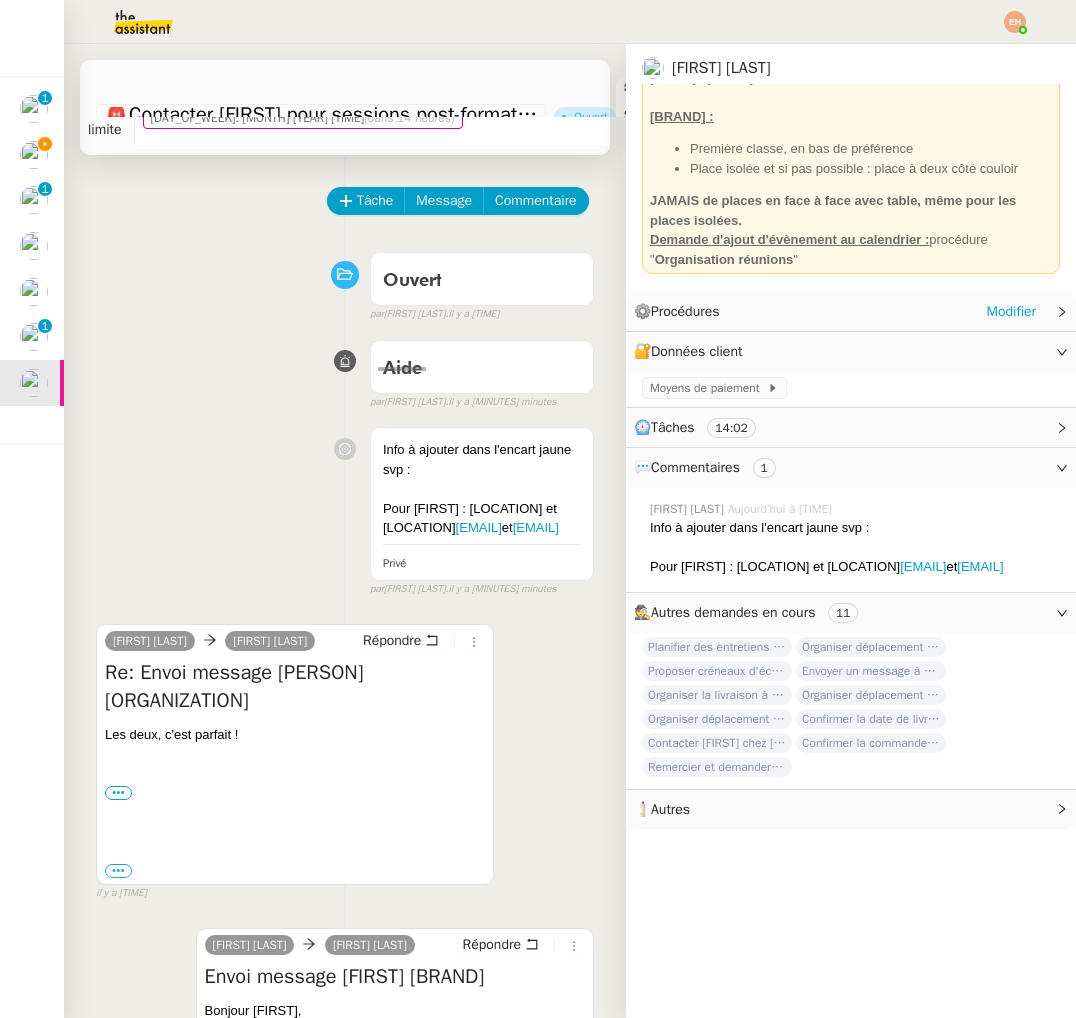 click on "⚙️  Procédures     Modifier" 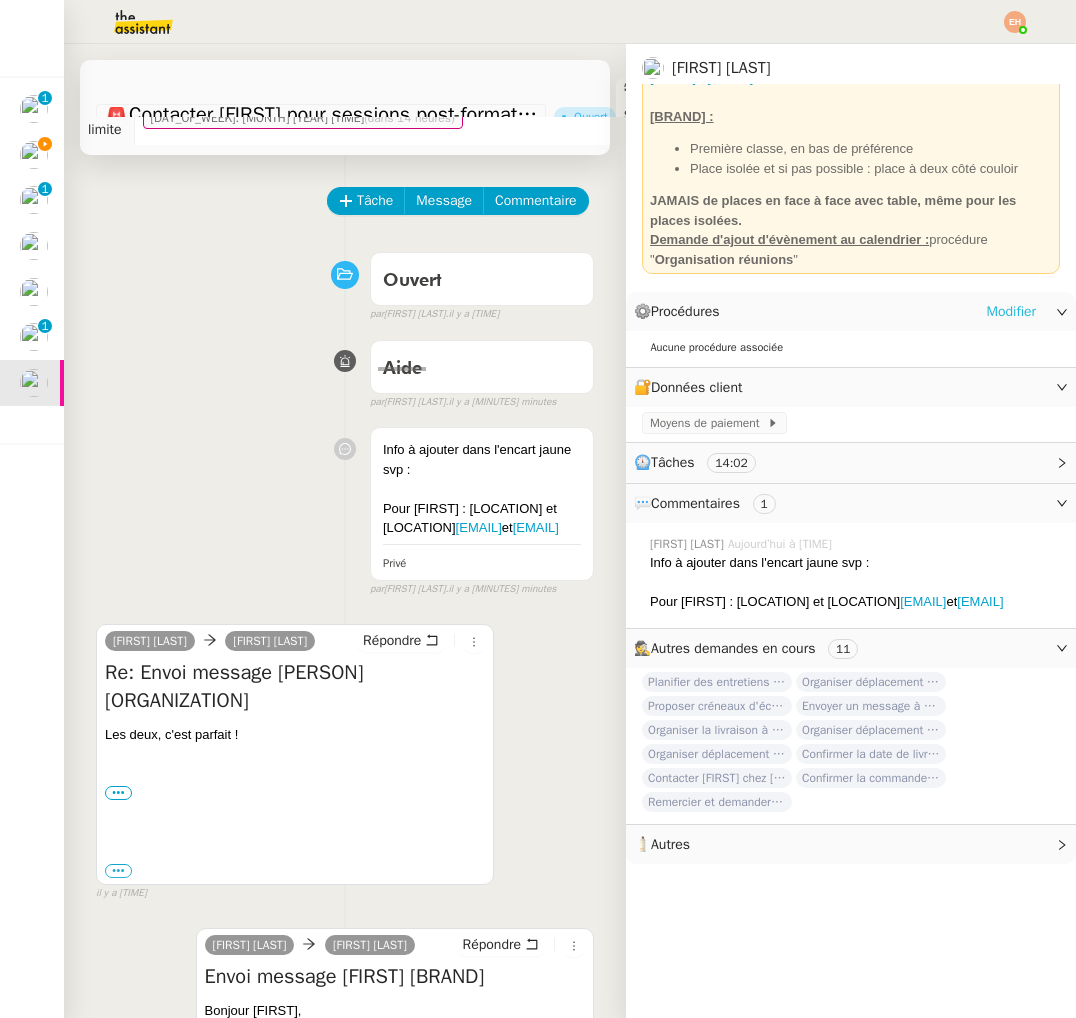 click on "Modifier" 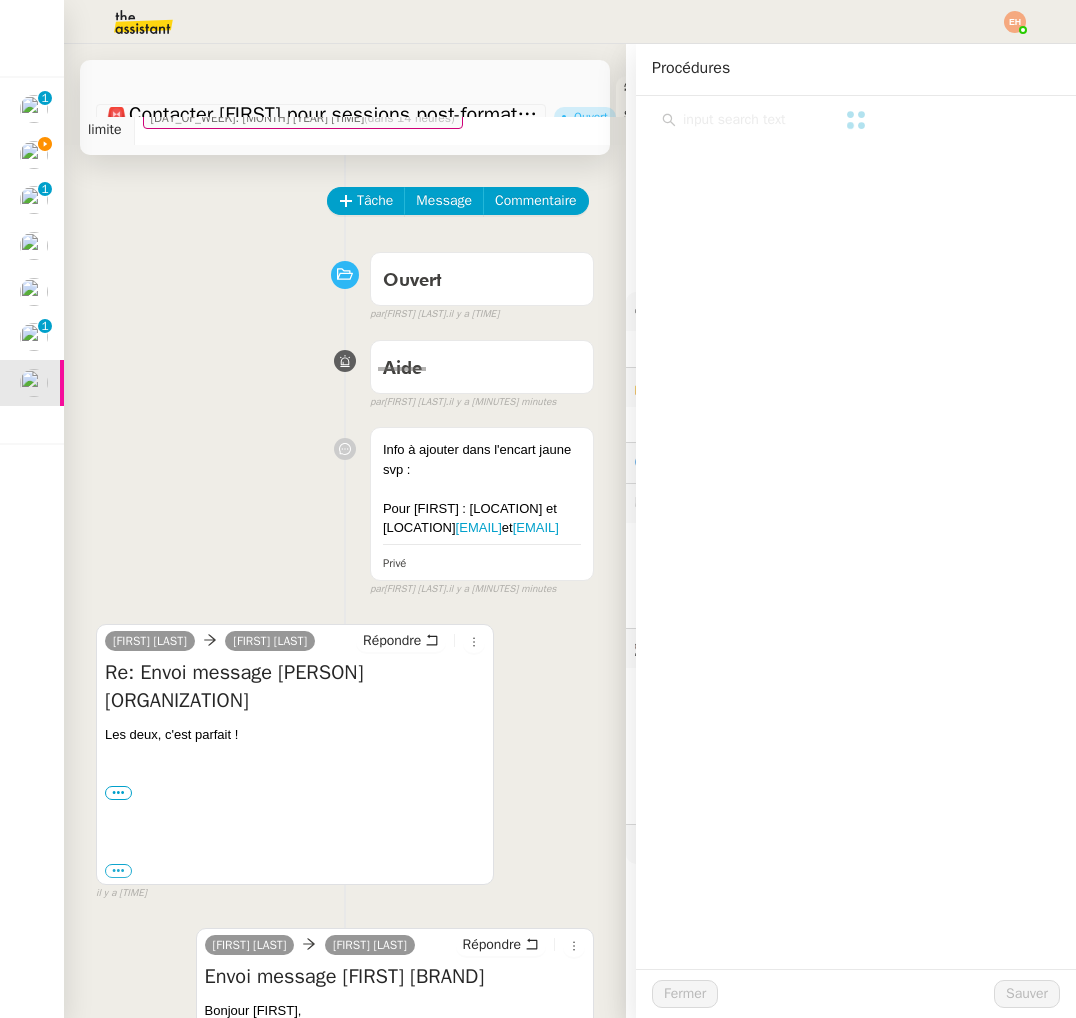 click on "Modifier" 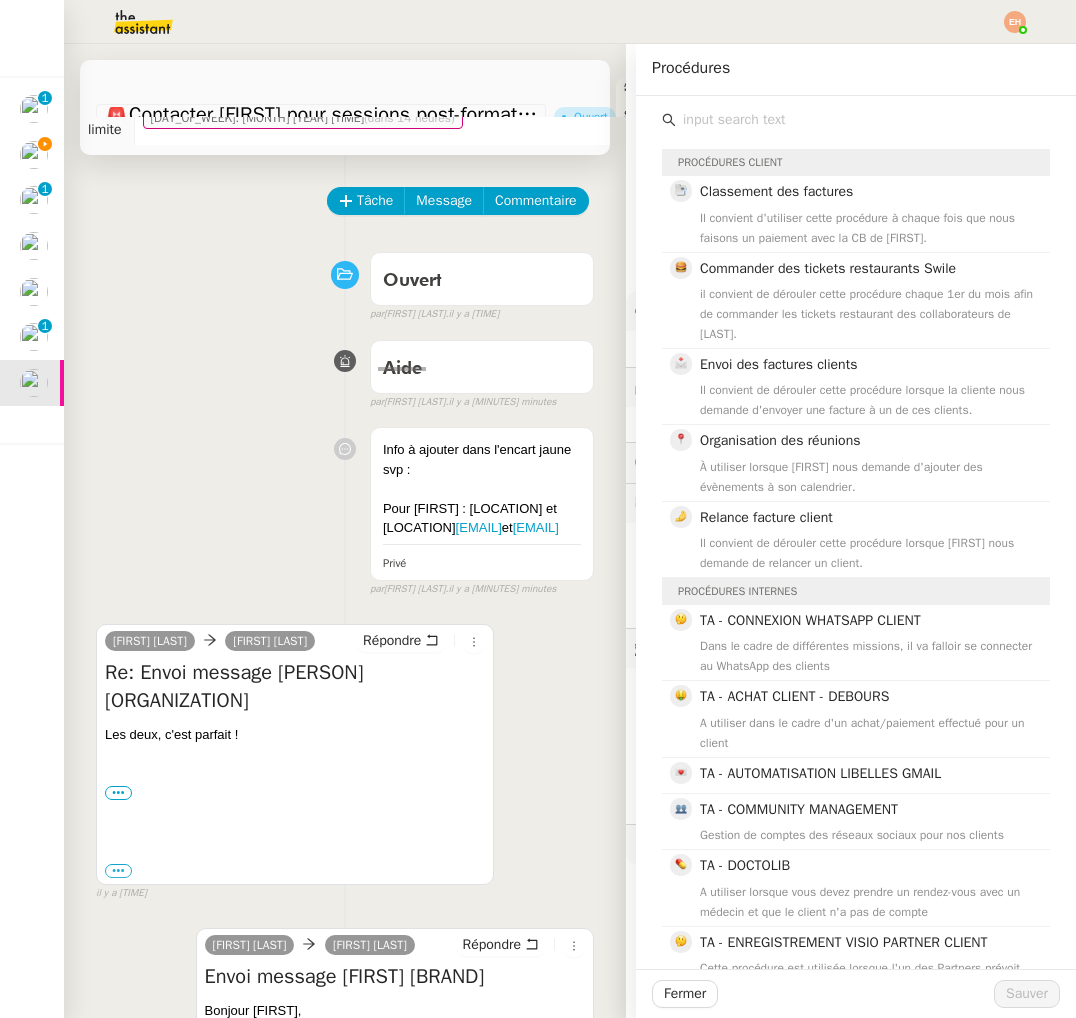 click 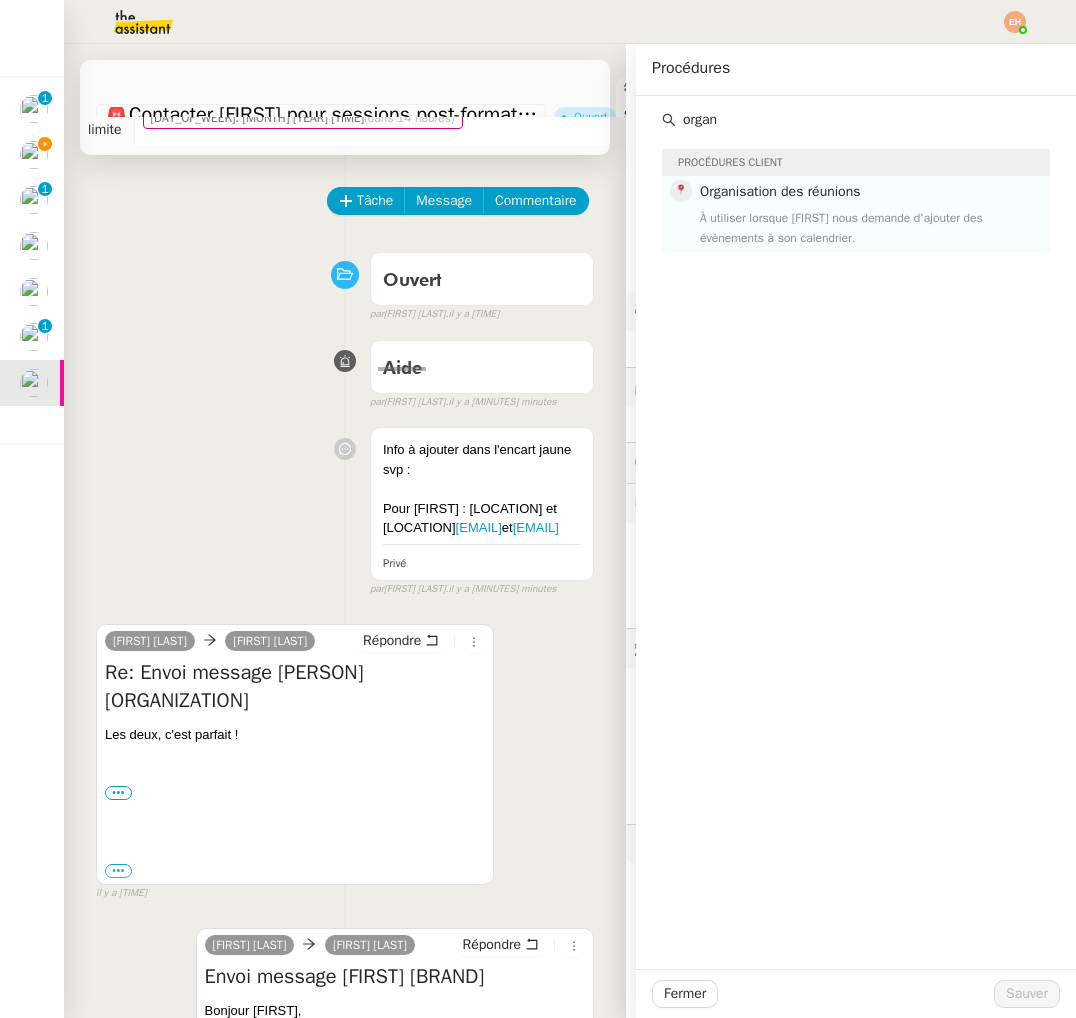 type on "organ" 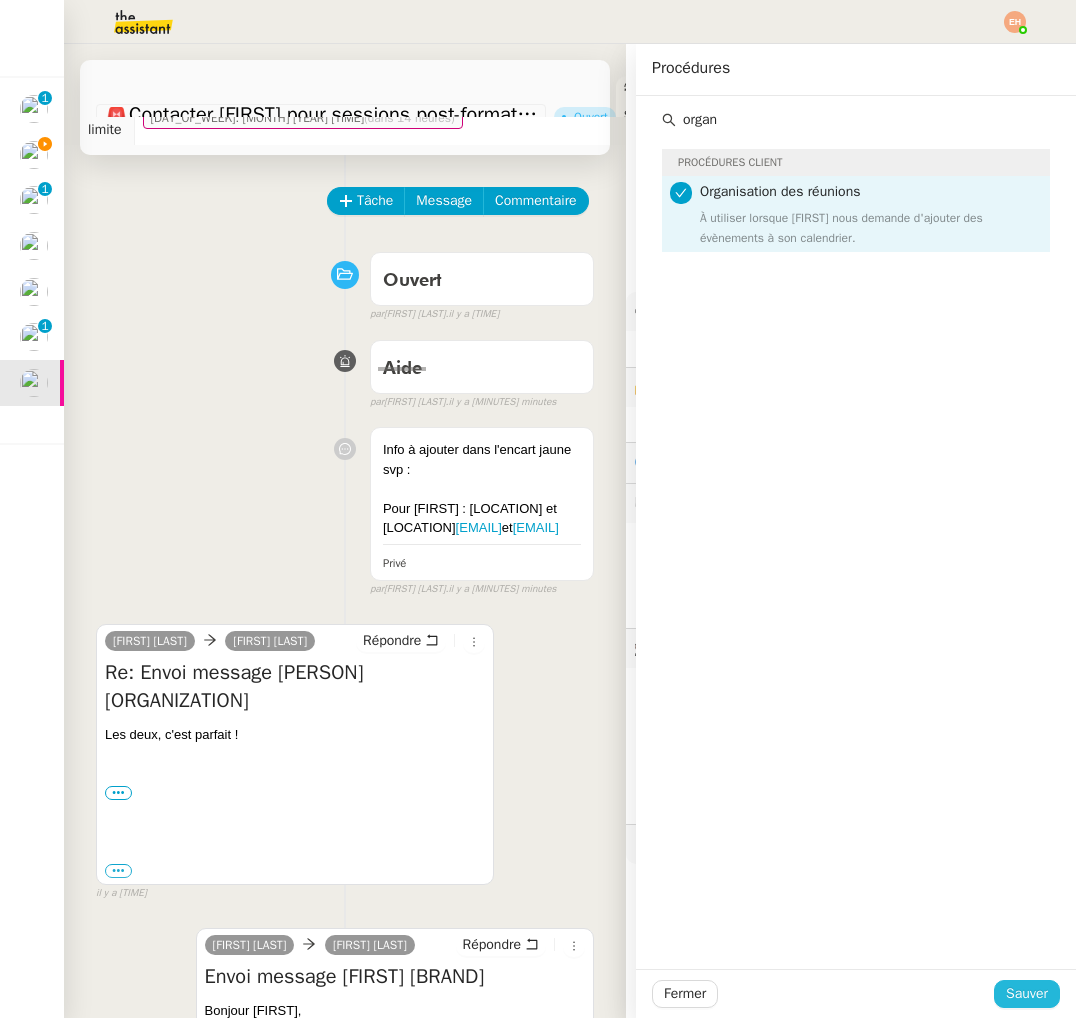 click on "Sauver" 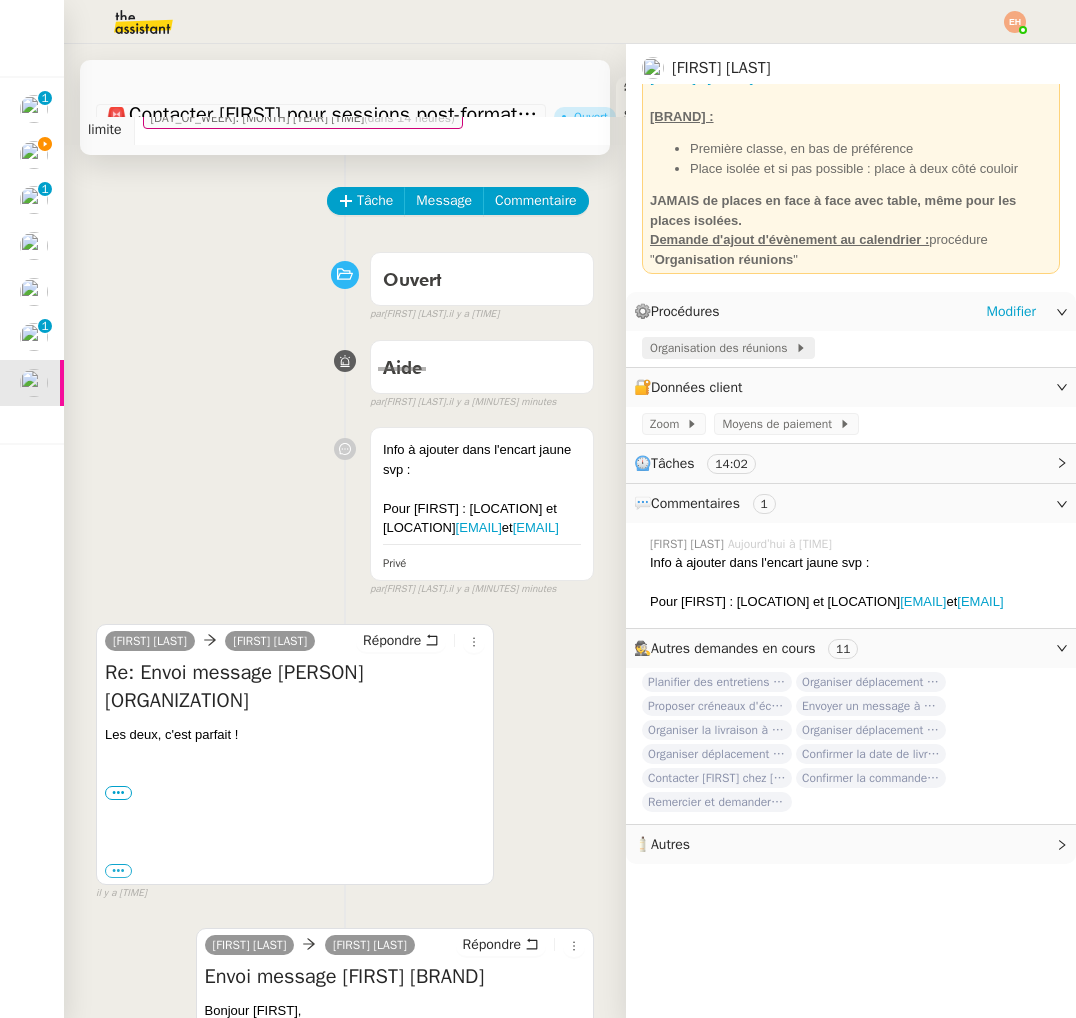 click on "Organisation des réunions" 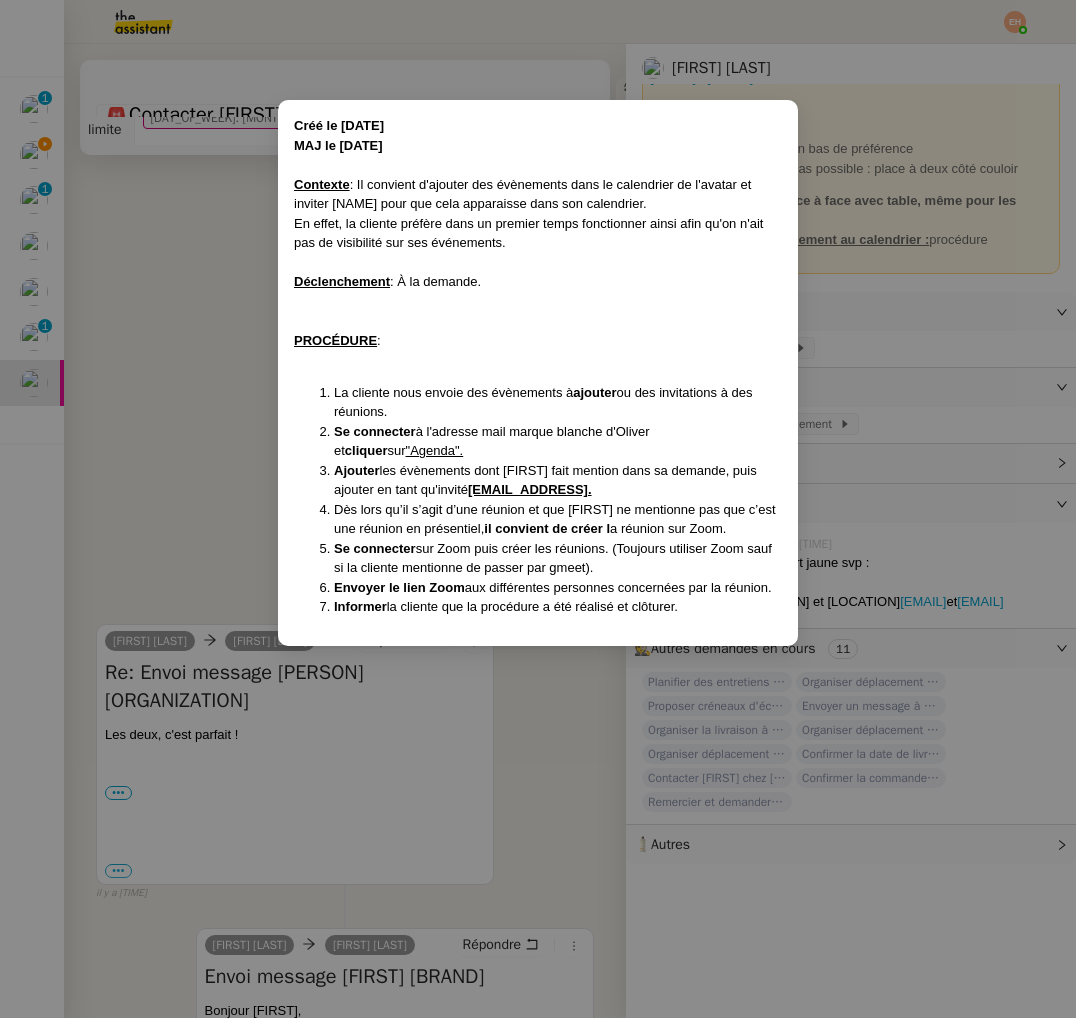 scroll, scrollTop: 0, scrollLeft: 0, axis: both 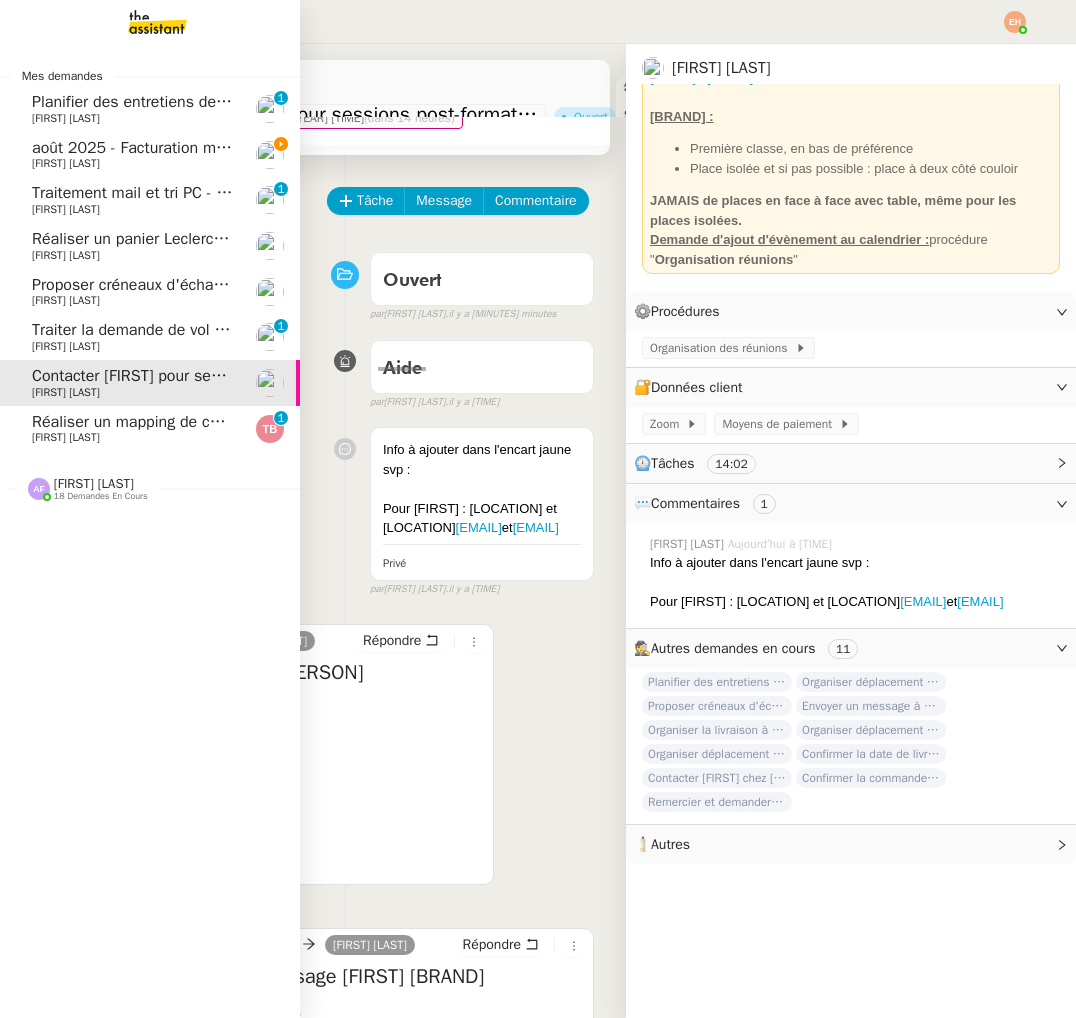 click on "Réaliser un mapping de compte" 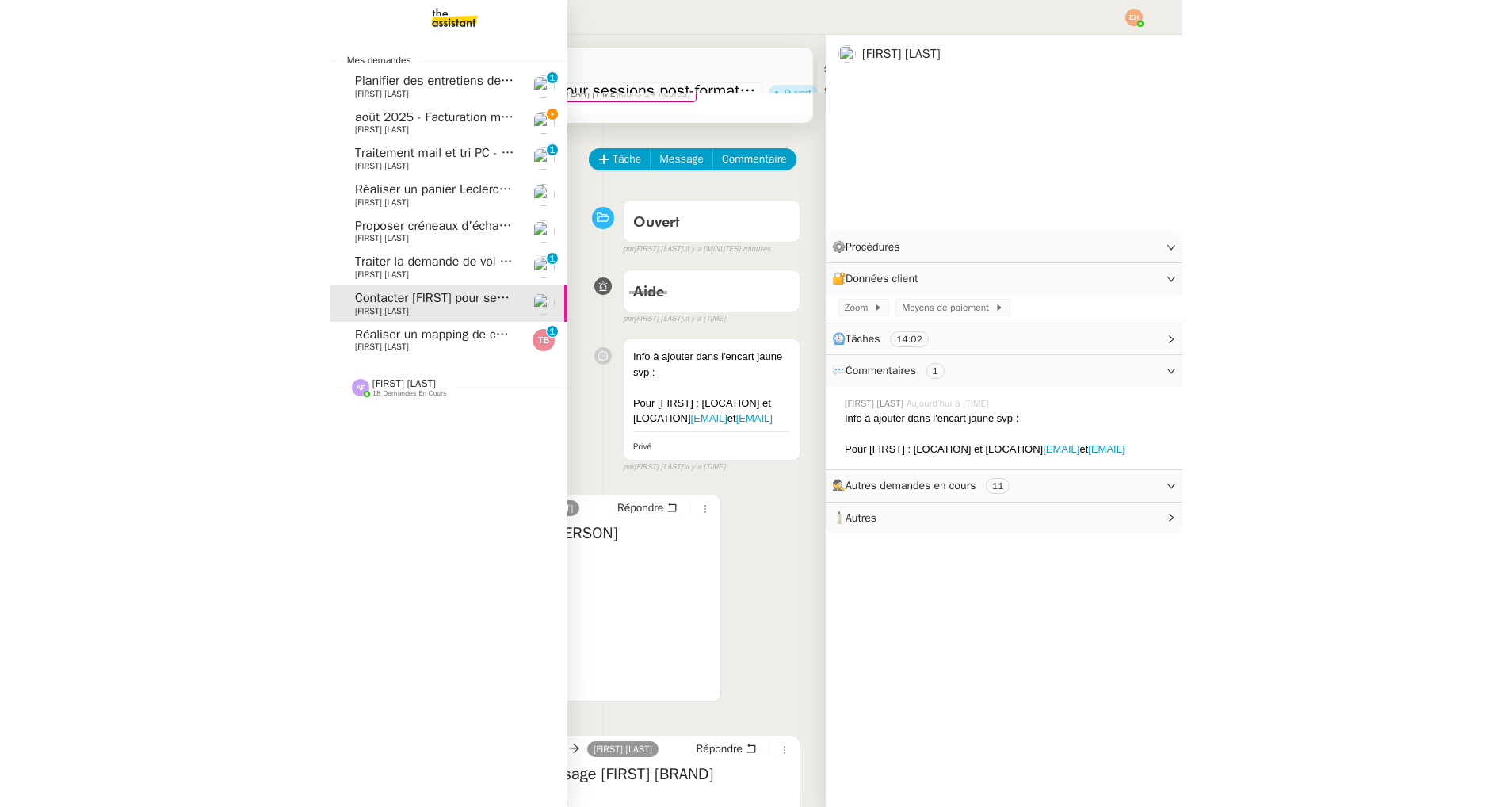 scroll, scrollTop: 0, scrollLeft: 0, axis: both 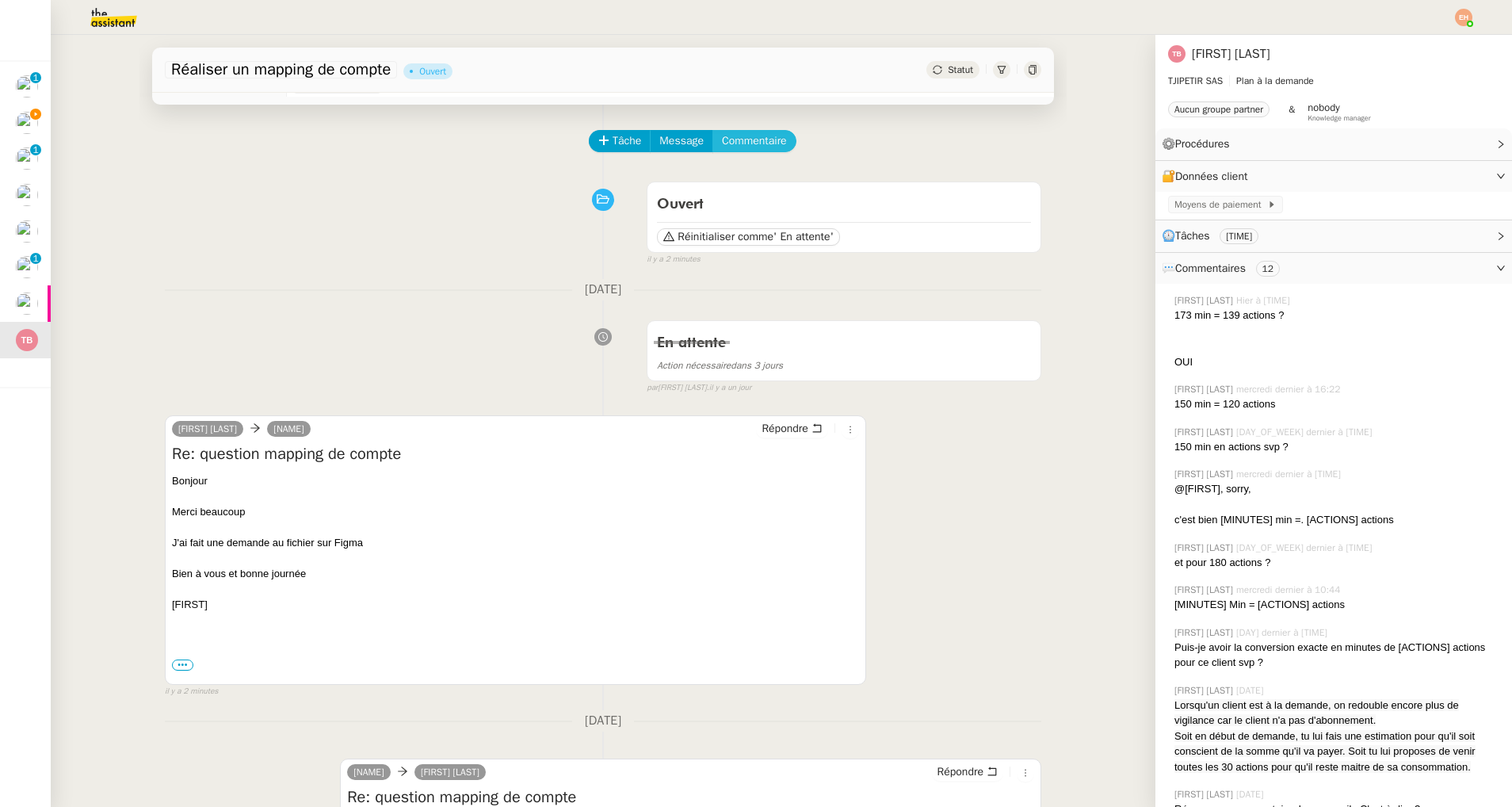 click on "Commentaire" 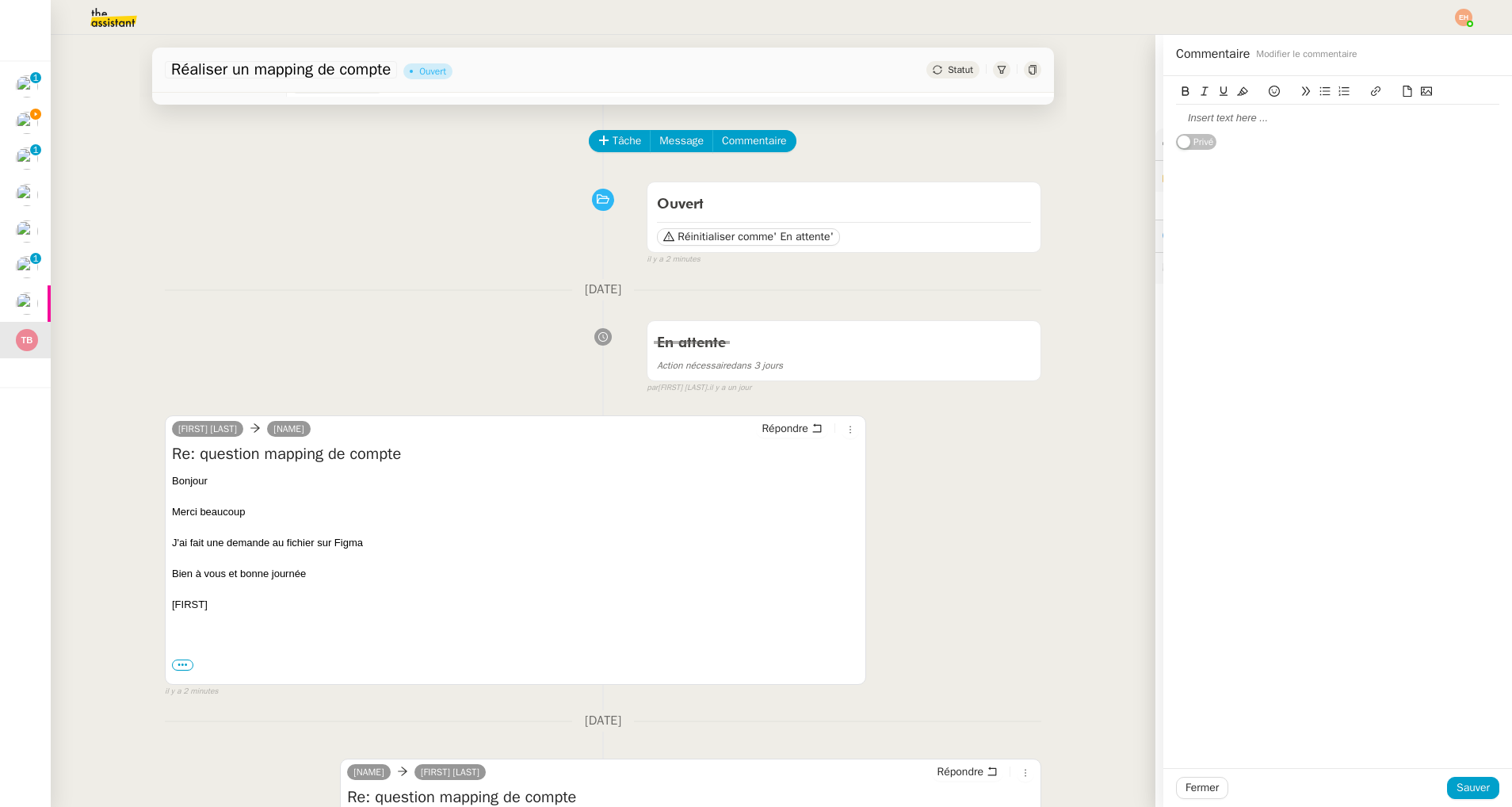 click 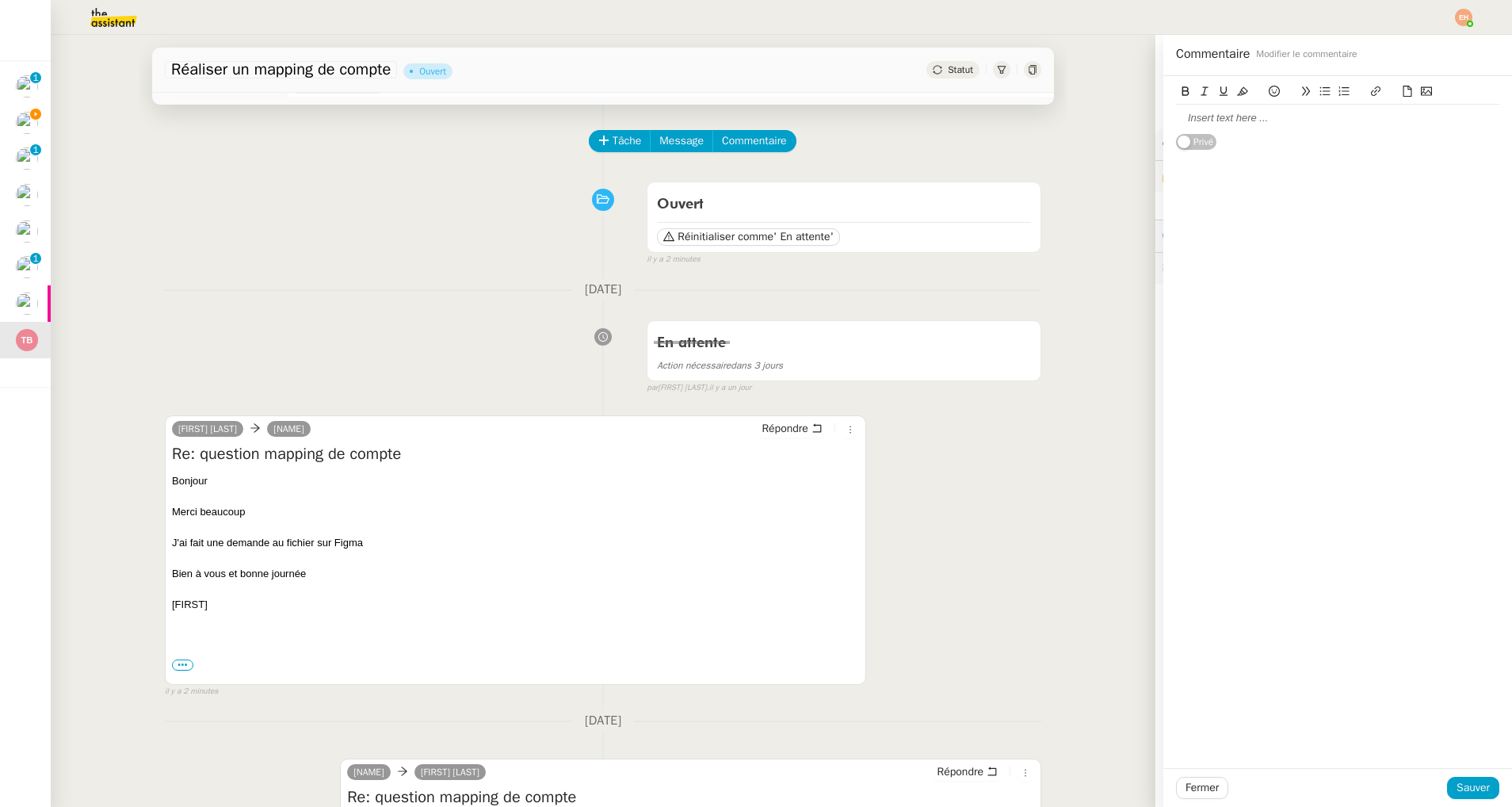 click 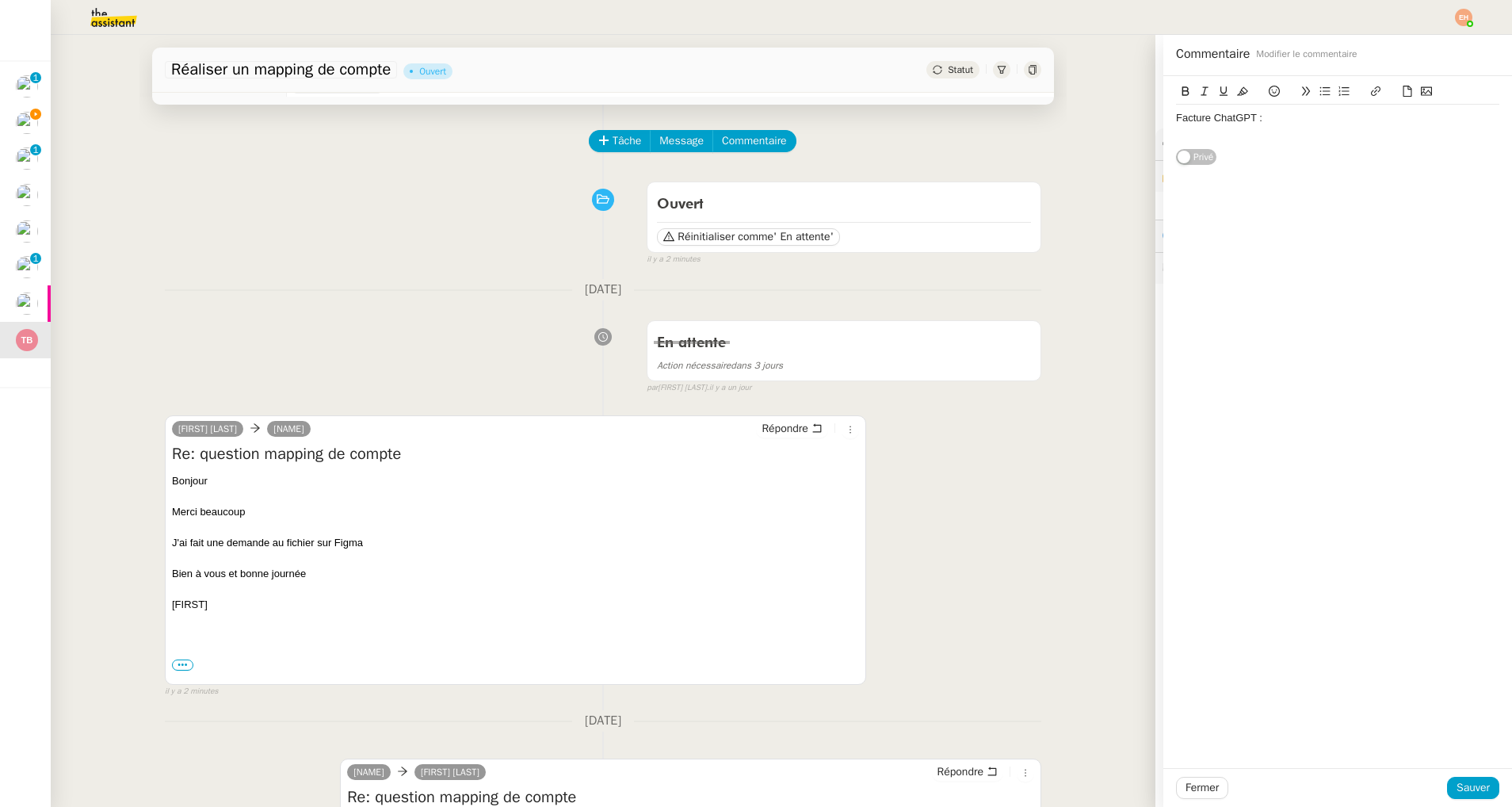 click 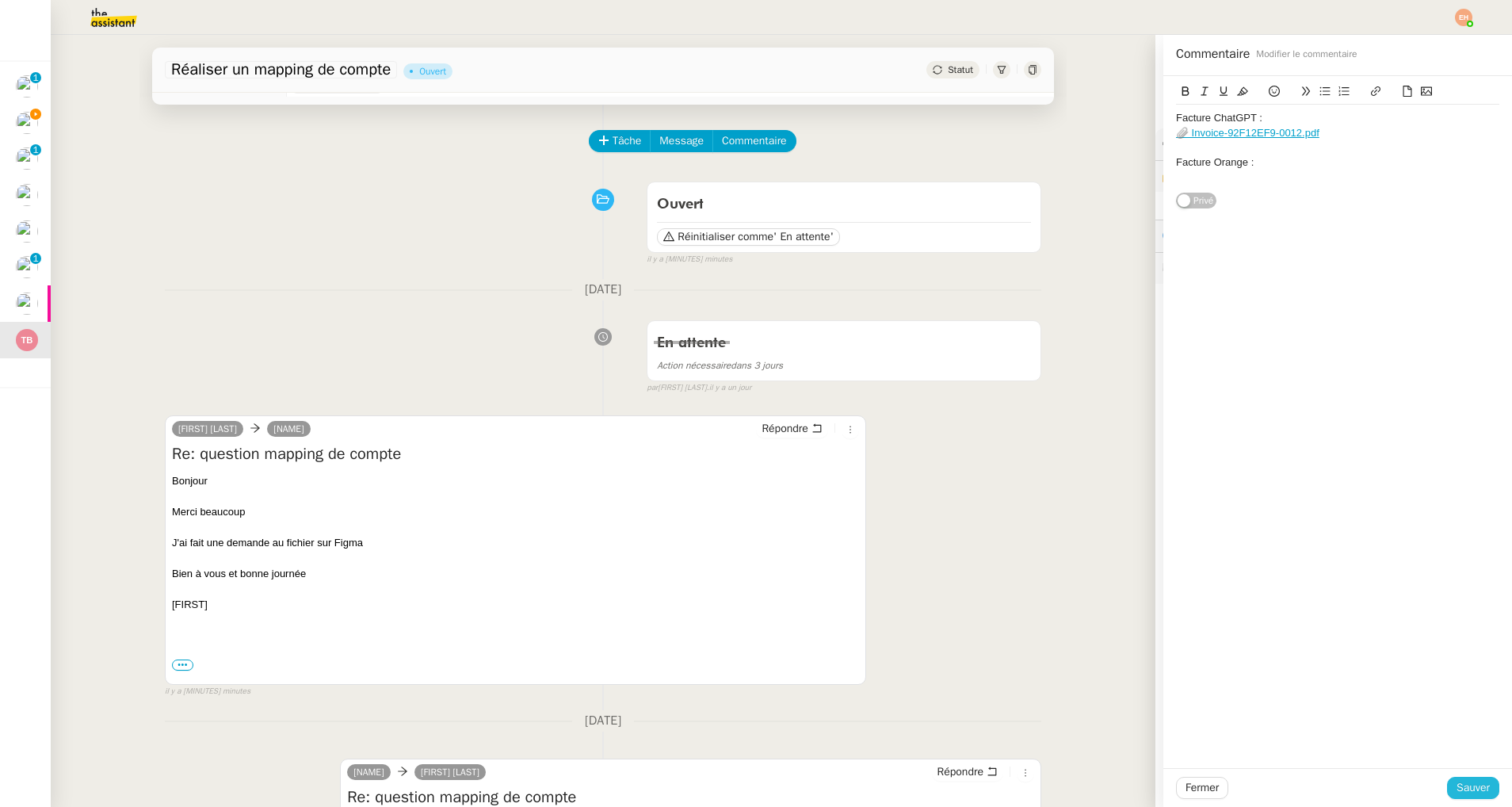 drag, startPoint x: 1486, startPoint y: 780, endPoint x: 1472, endPoint y: 786, distance: 15.231546 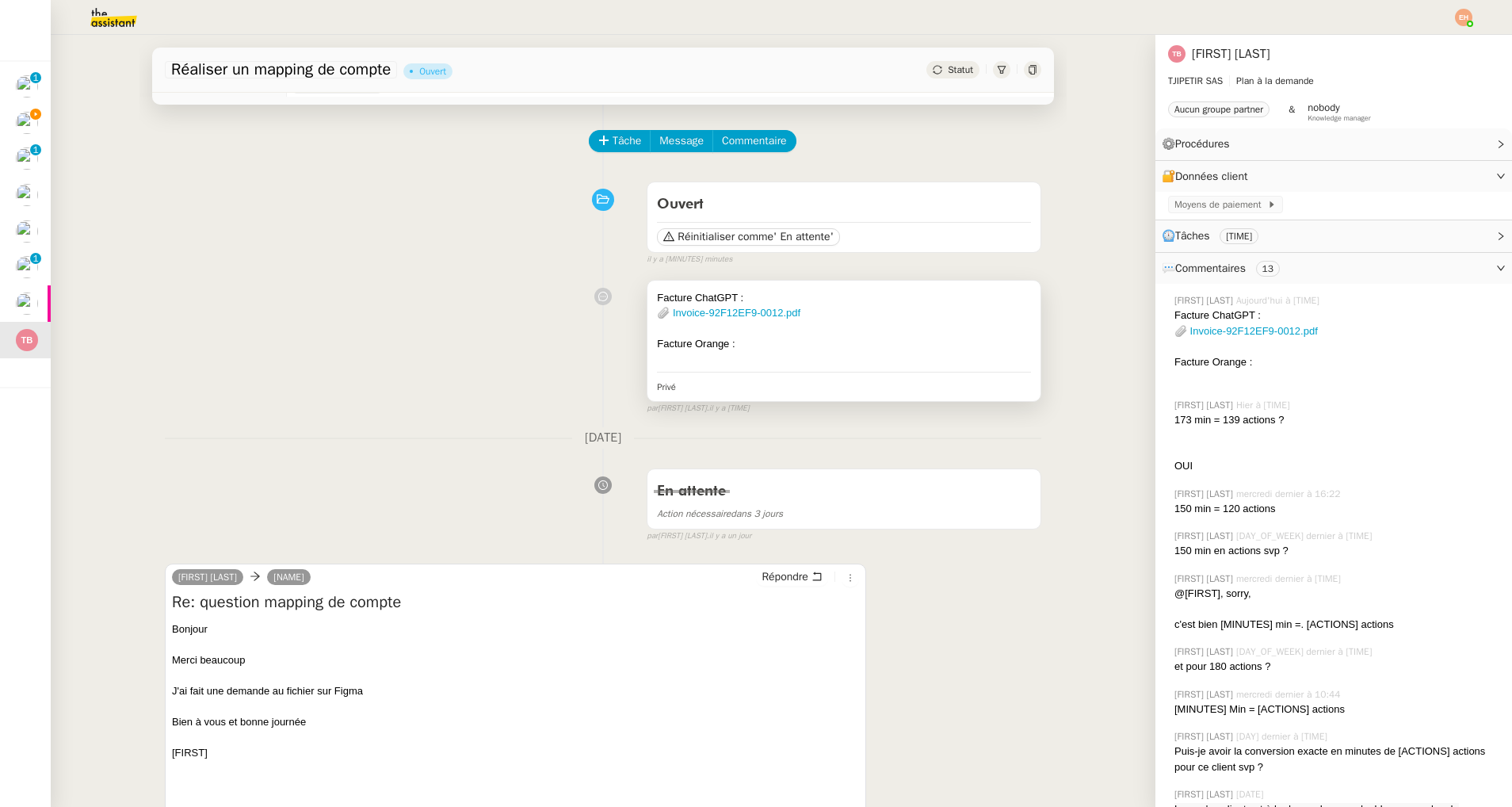 click on "Facture ChatGPT :  📎 Invoice-92F12EF9-0012.pdf Facture Orange :  Privé" at bounding box center [844, 341] 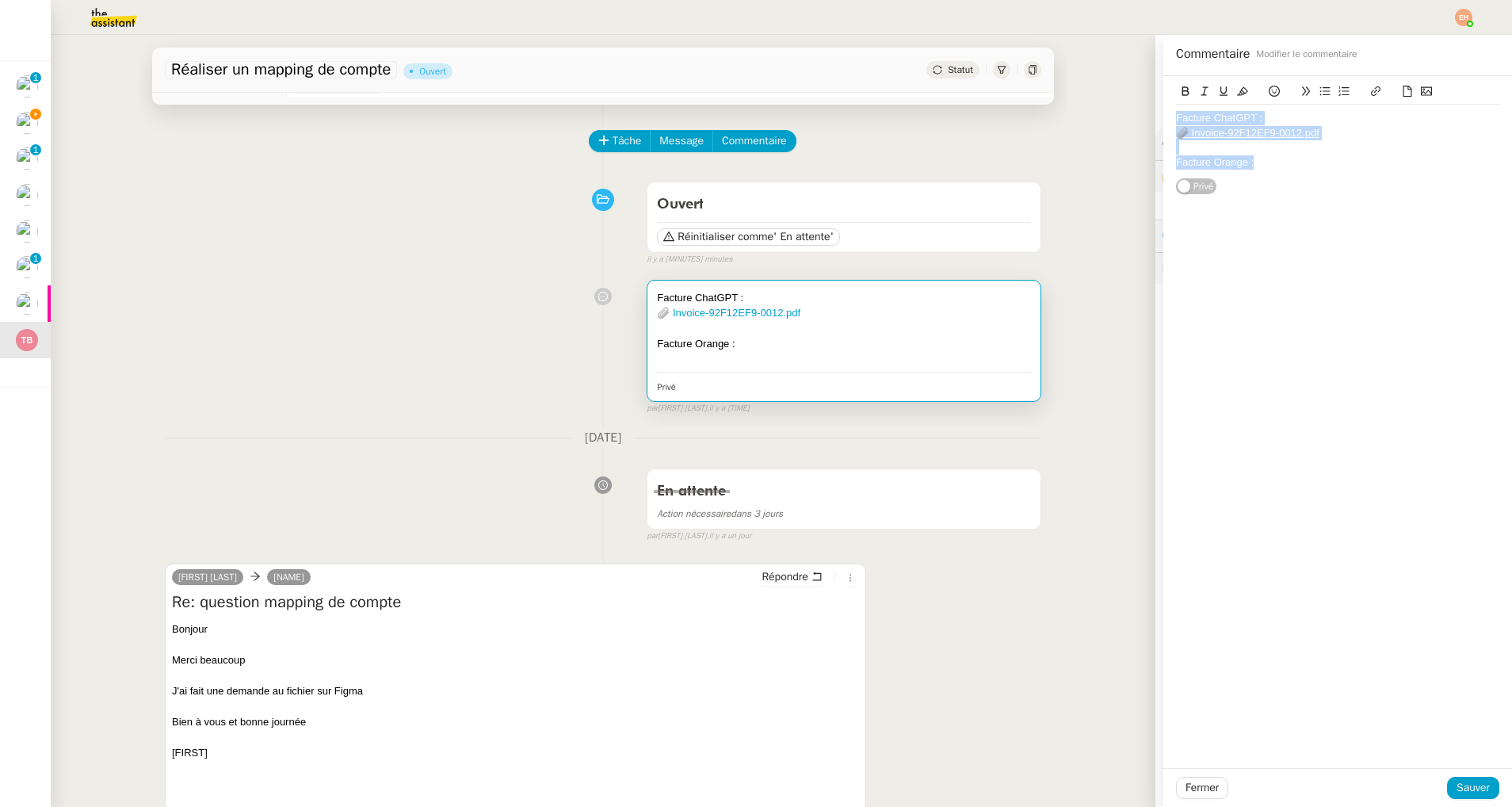 drag, startPoint x: 1308, startPoint y: 165, endPoint x: 1102, endPoint y: 120, distance: 210.8578 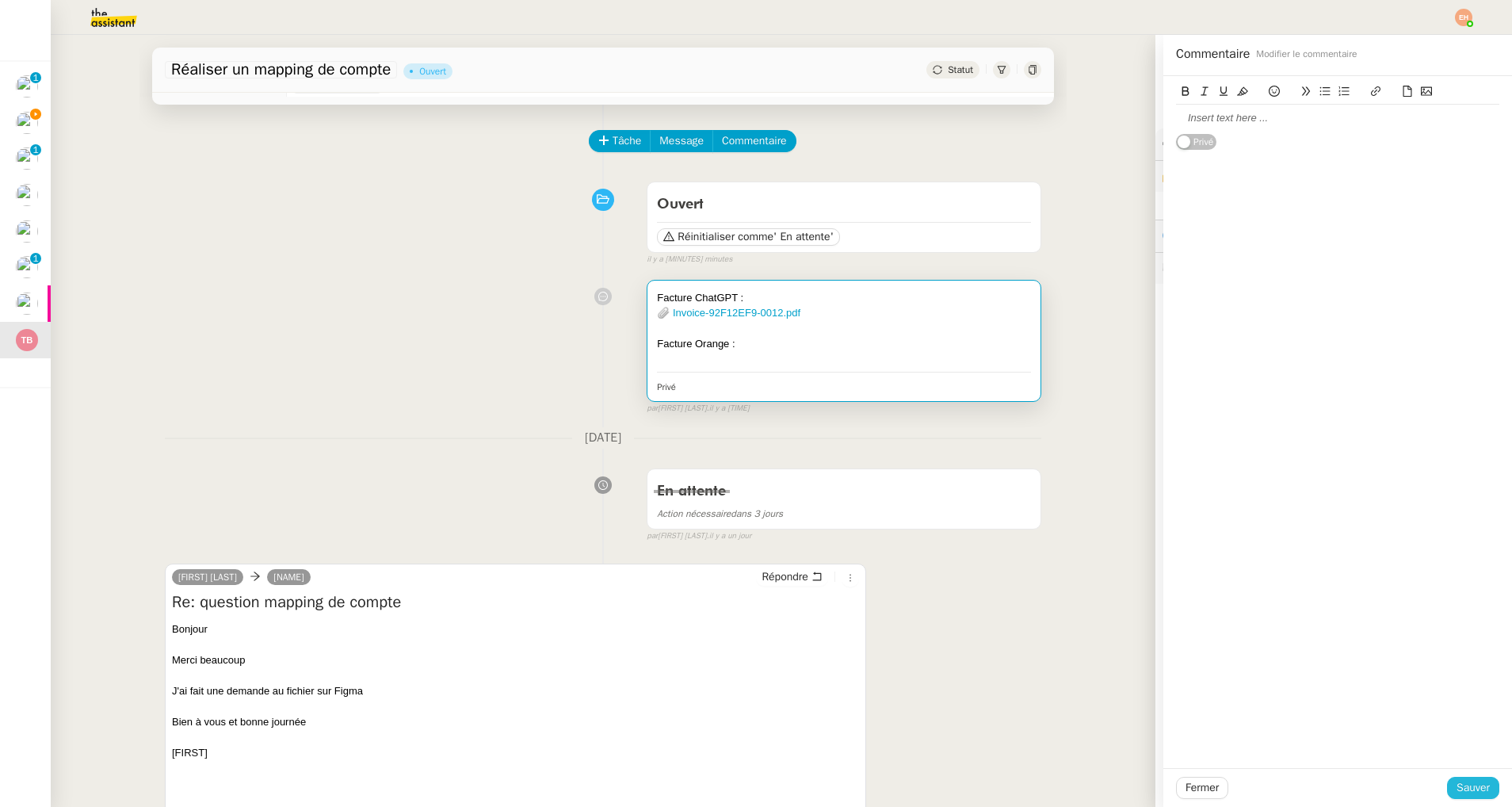 drag, startPoint x: 1199, startPoint y: 788, endPoint x: 1483, endPoint y: 784, distance: 284.0282 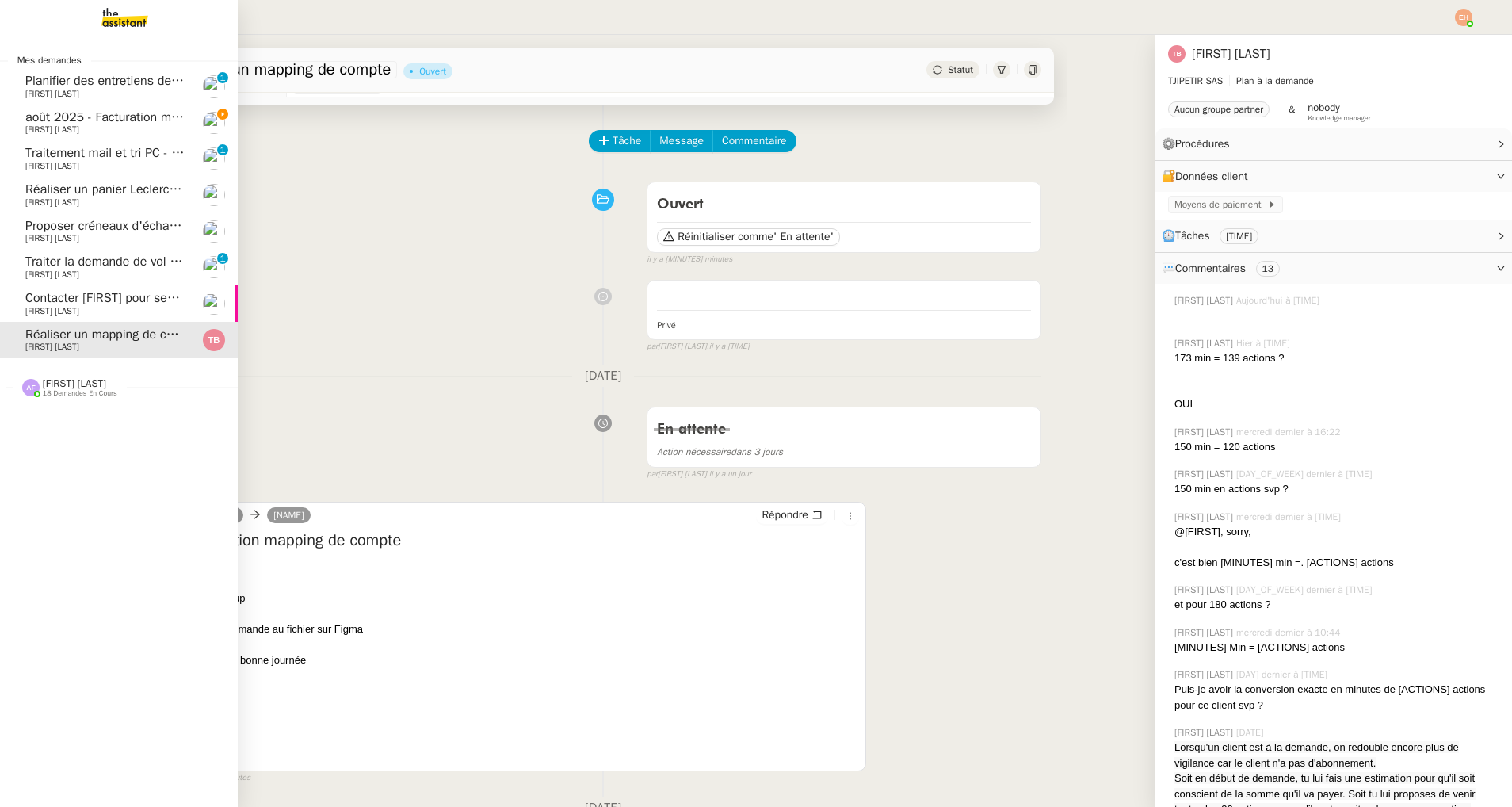 click on "août 2025 - Facturation mensuelle [BRAND]" 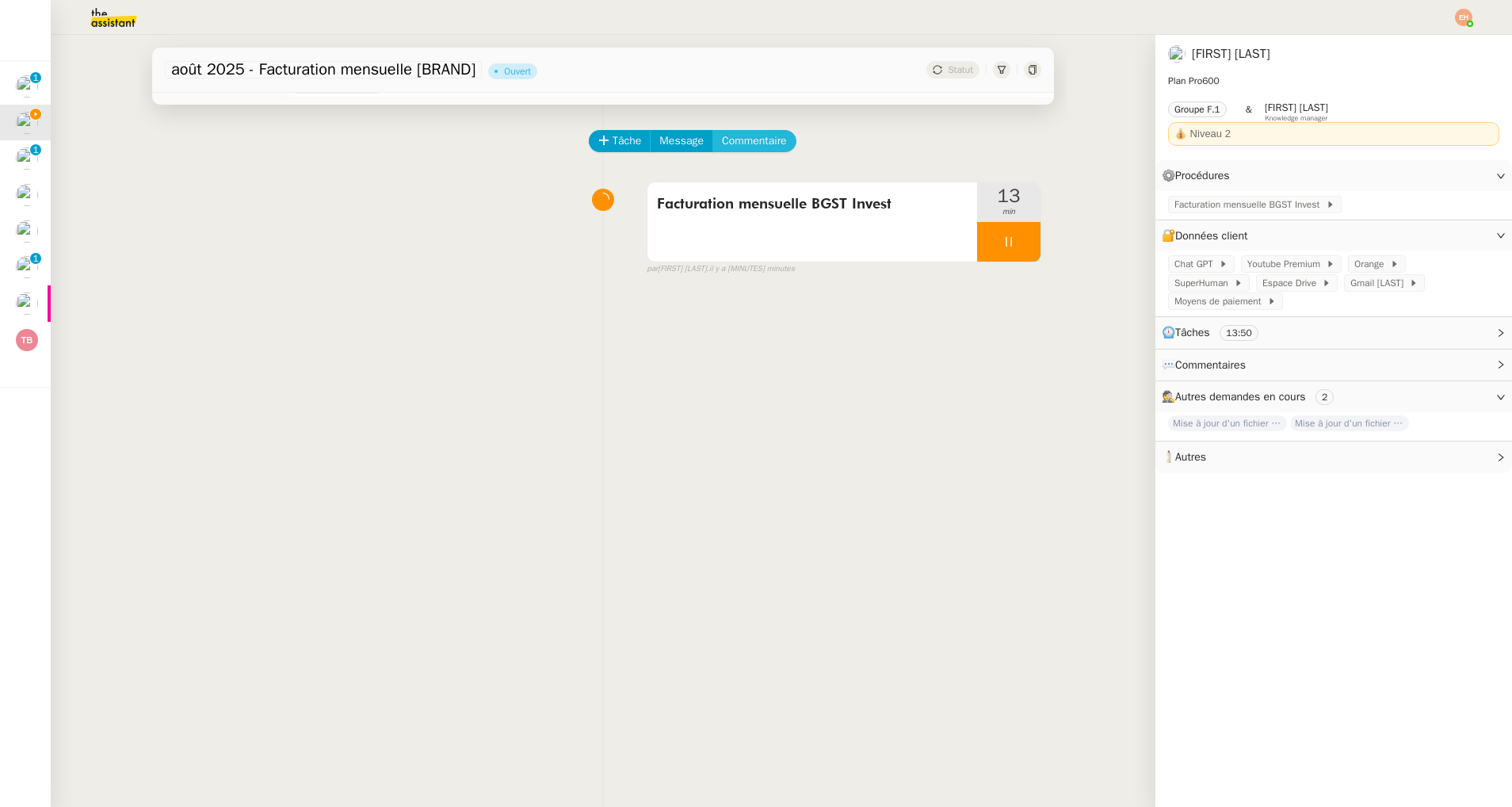 click on "Commentaire" 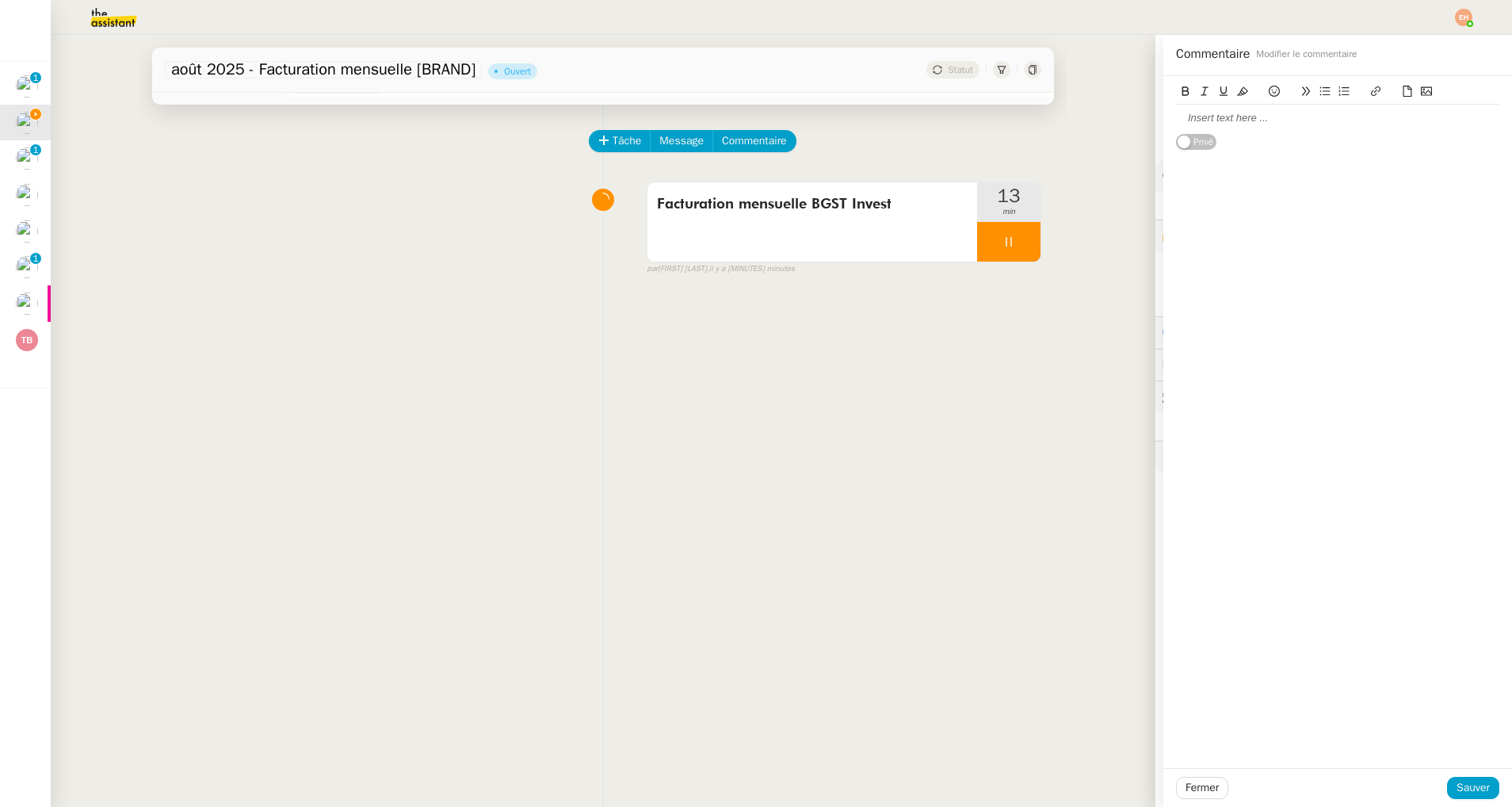 scroll, scrollTop: 17, scrollLeft: 0, axis: vertical 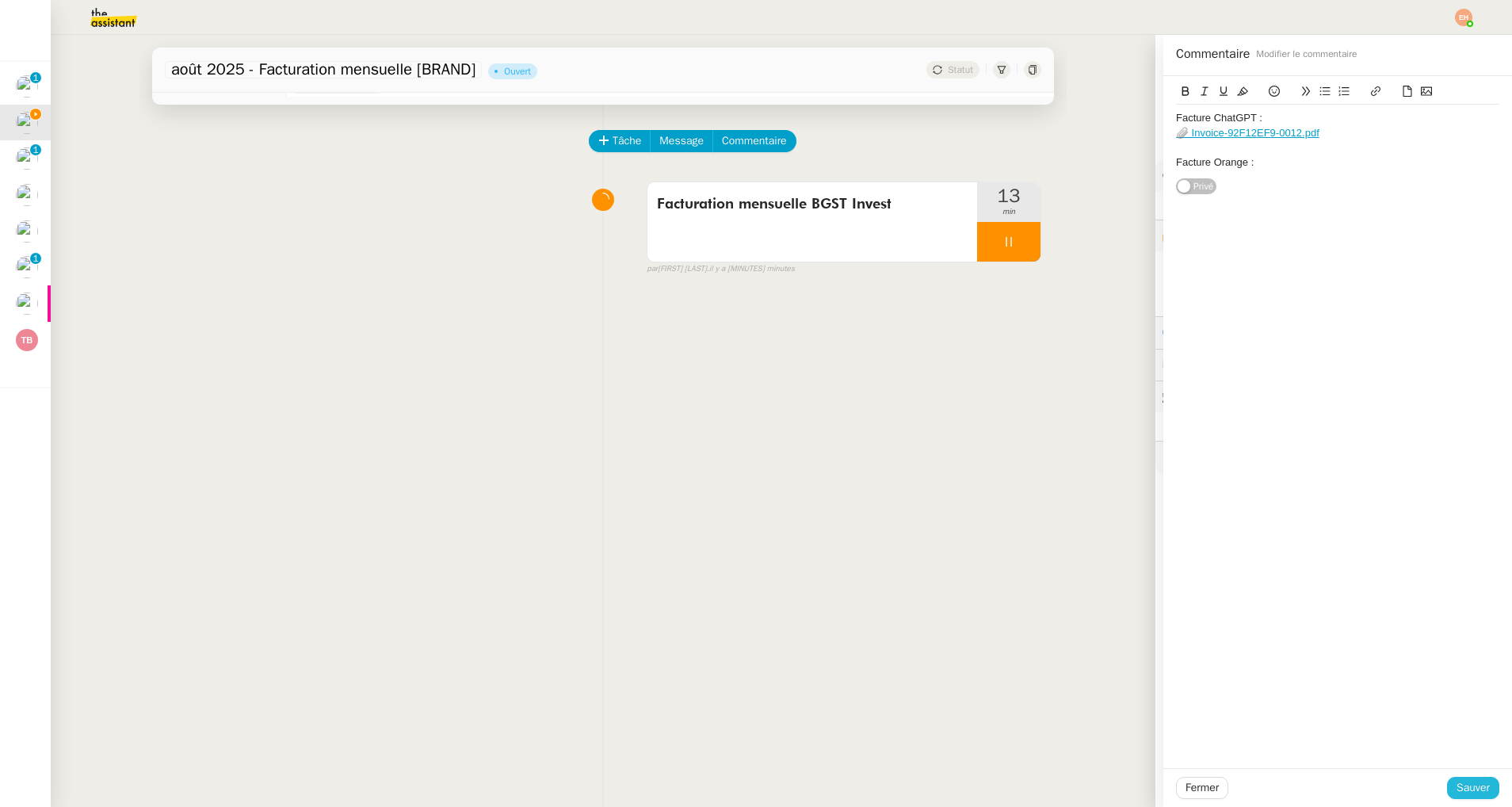 click on "Sauver" 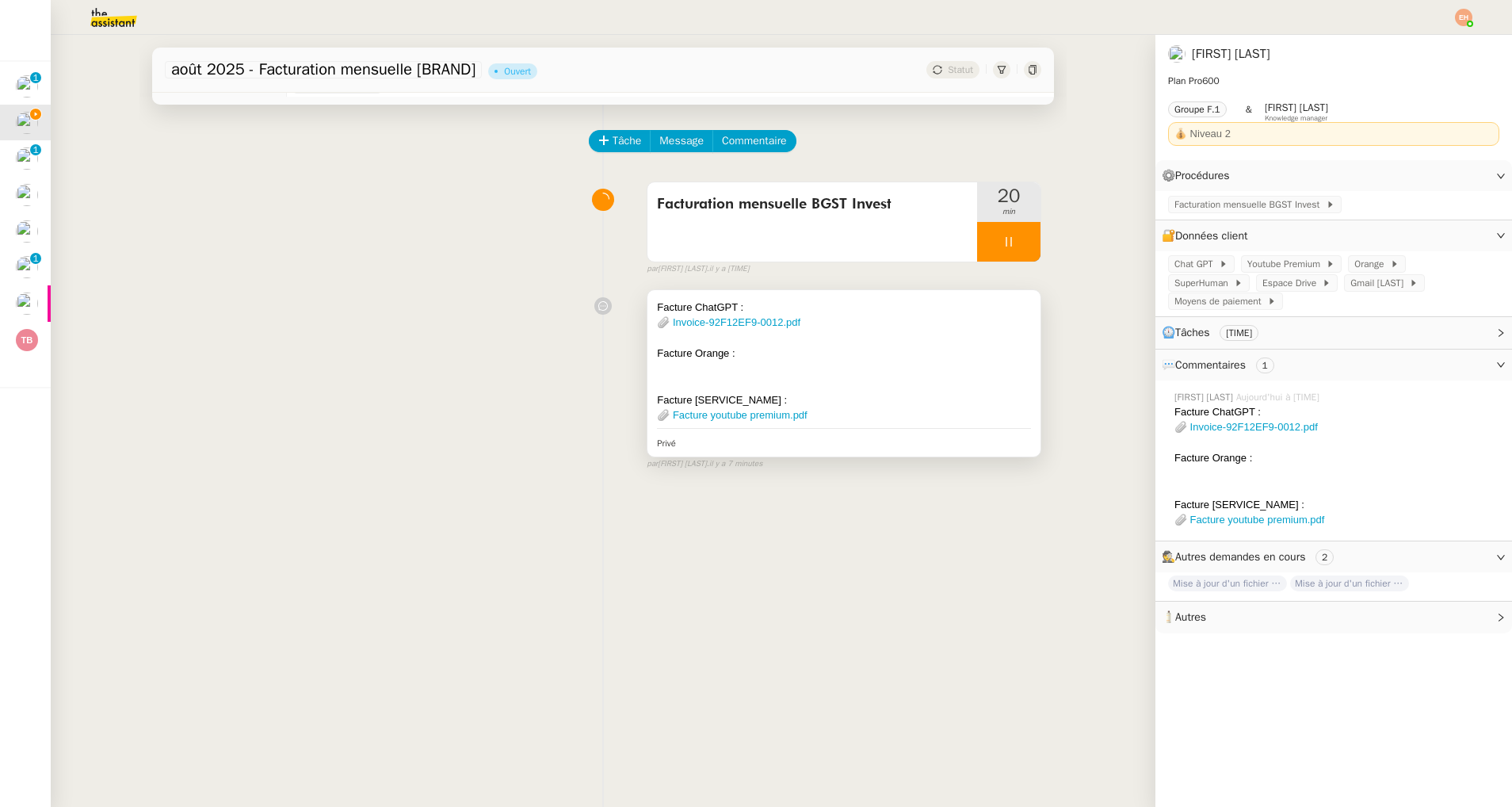 click on "Facture Orange :" at bounding box center (844, 354) 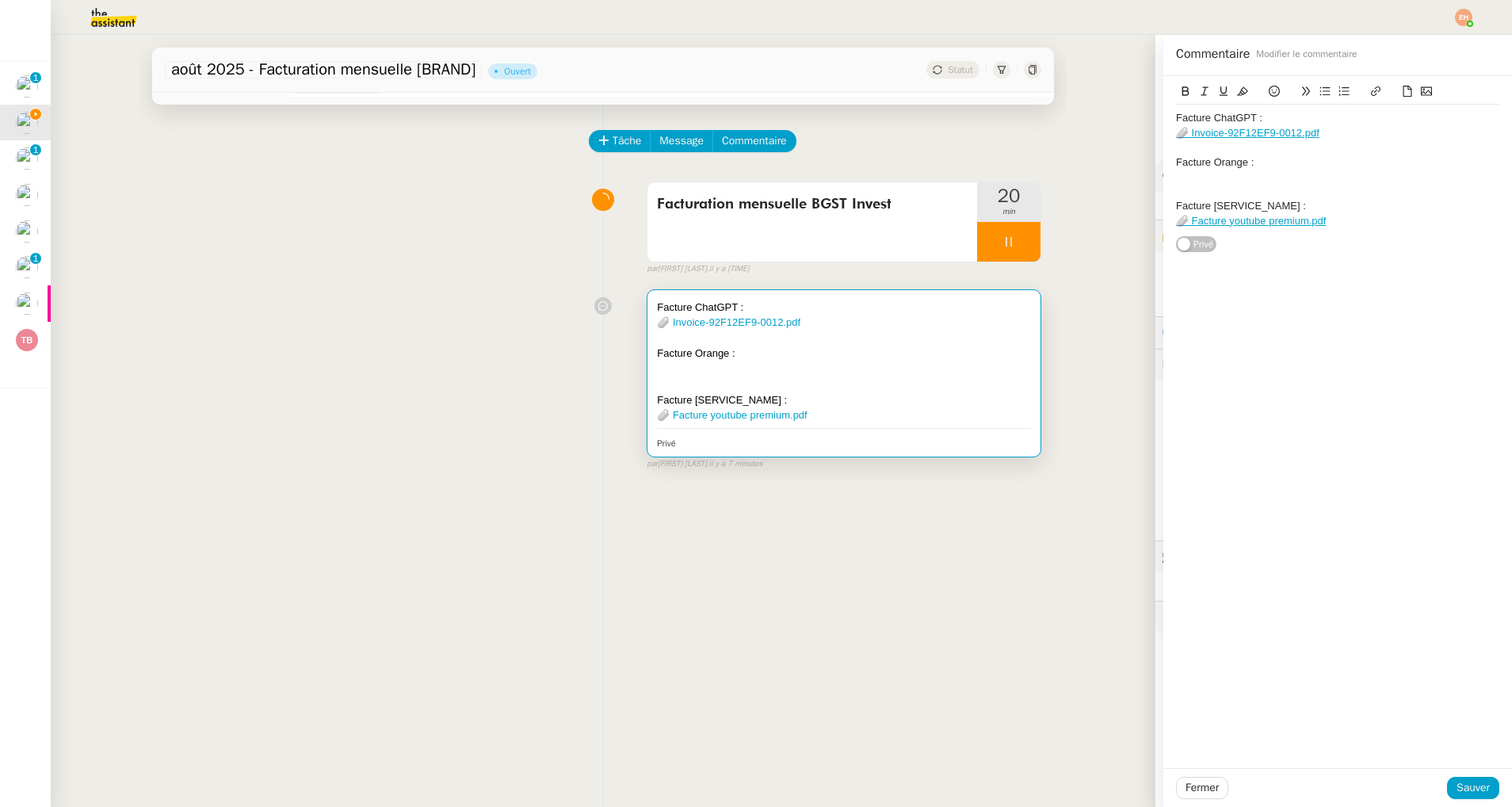 click on "📎 Facture youtube premium.pdf" 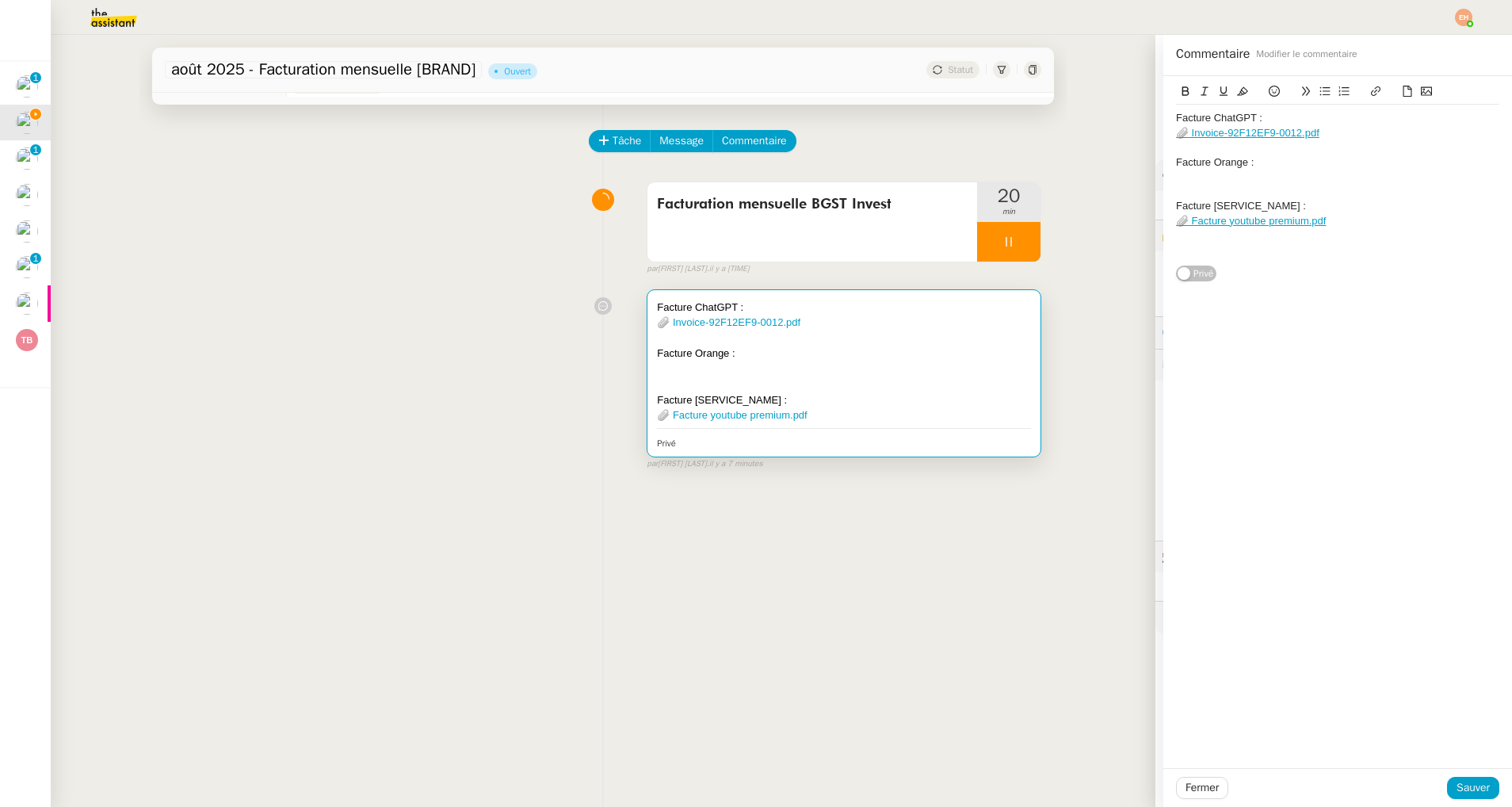 type 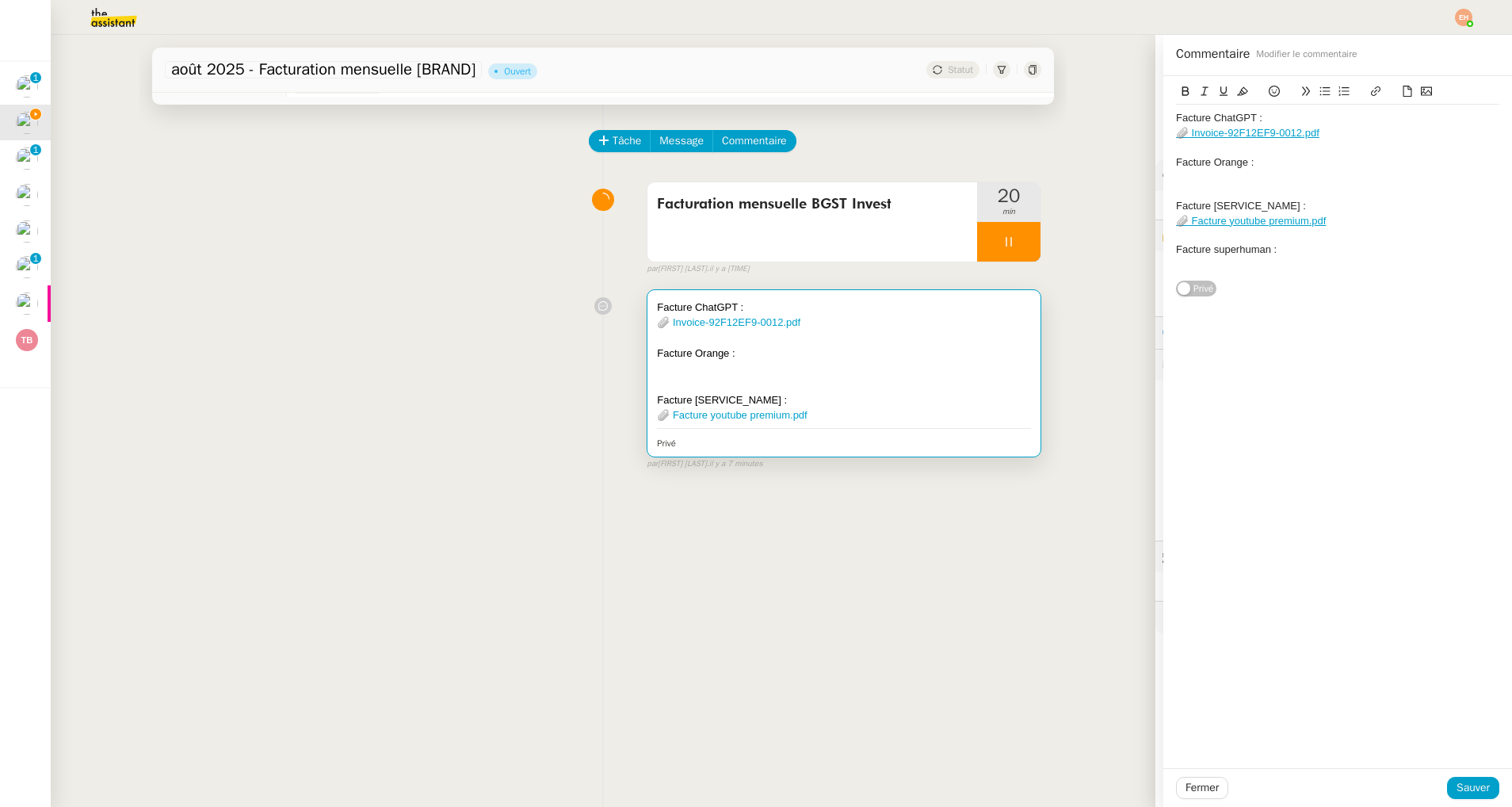 click 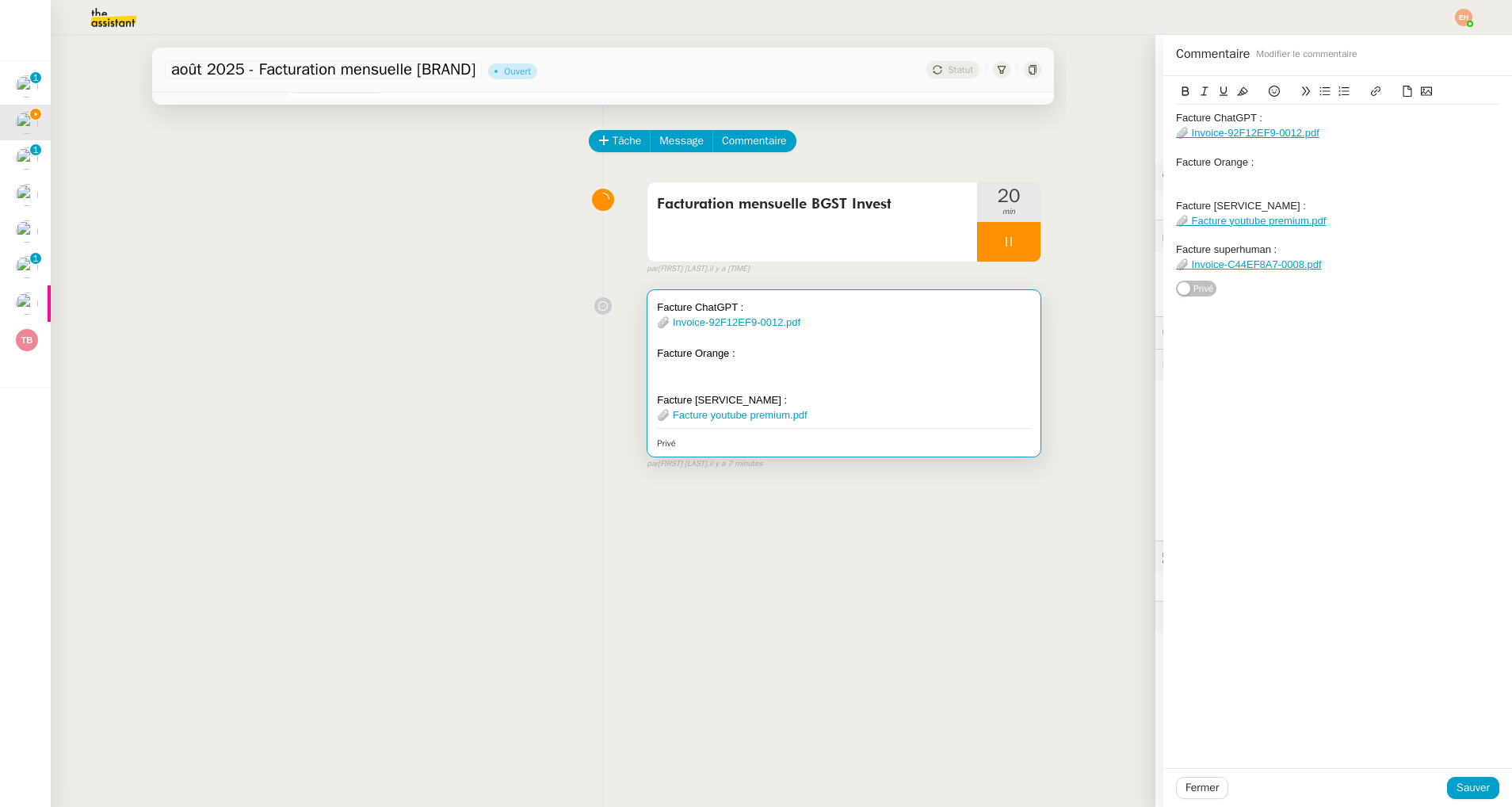 click on "Facture superhuman :" 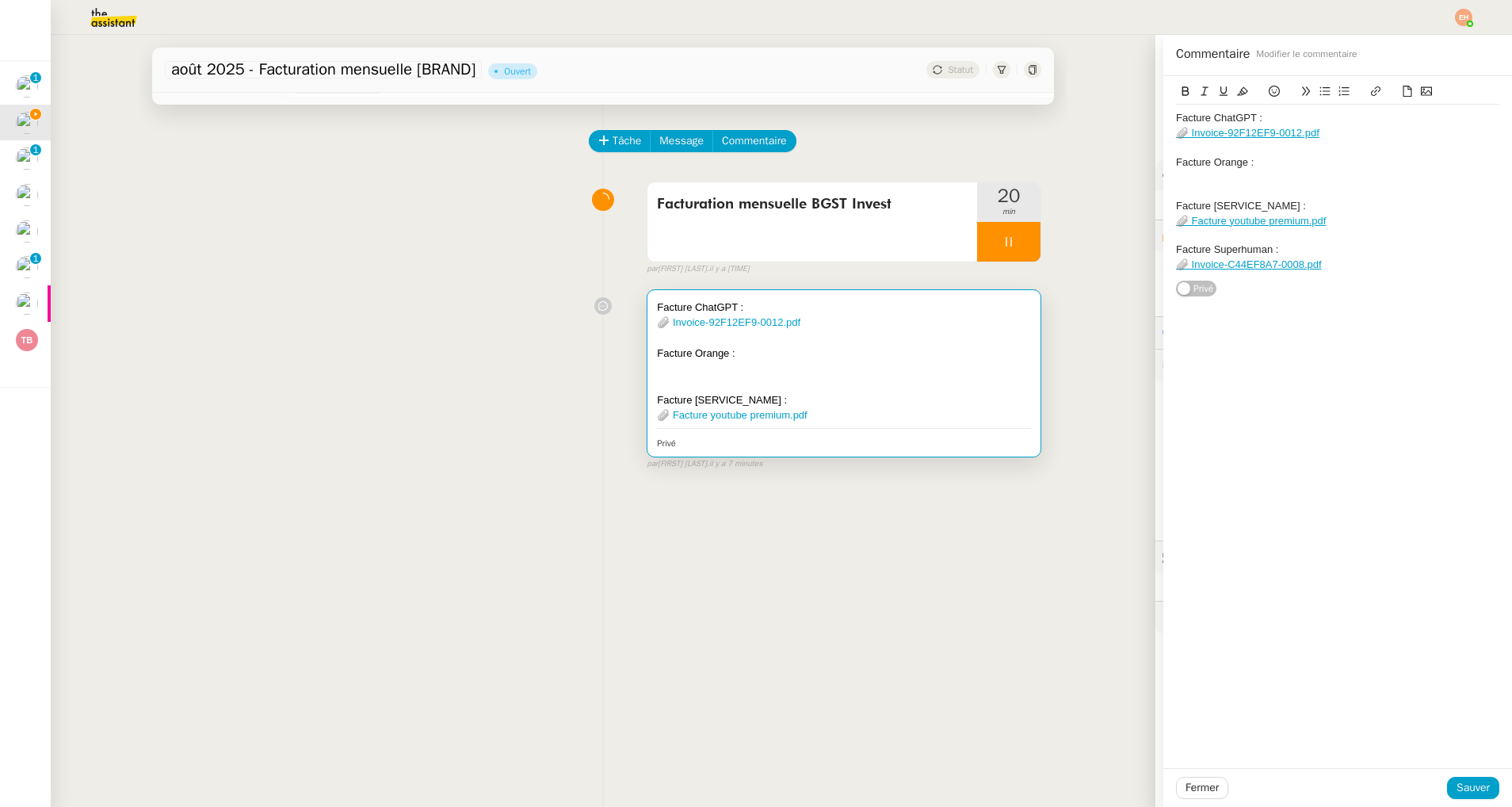 click 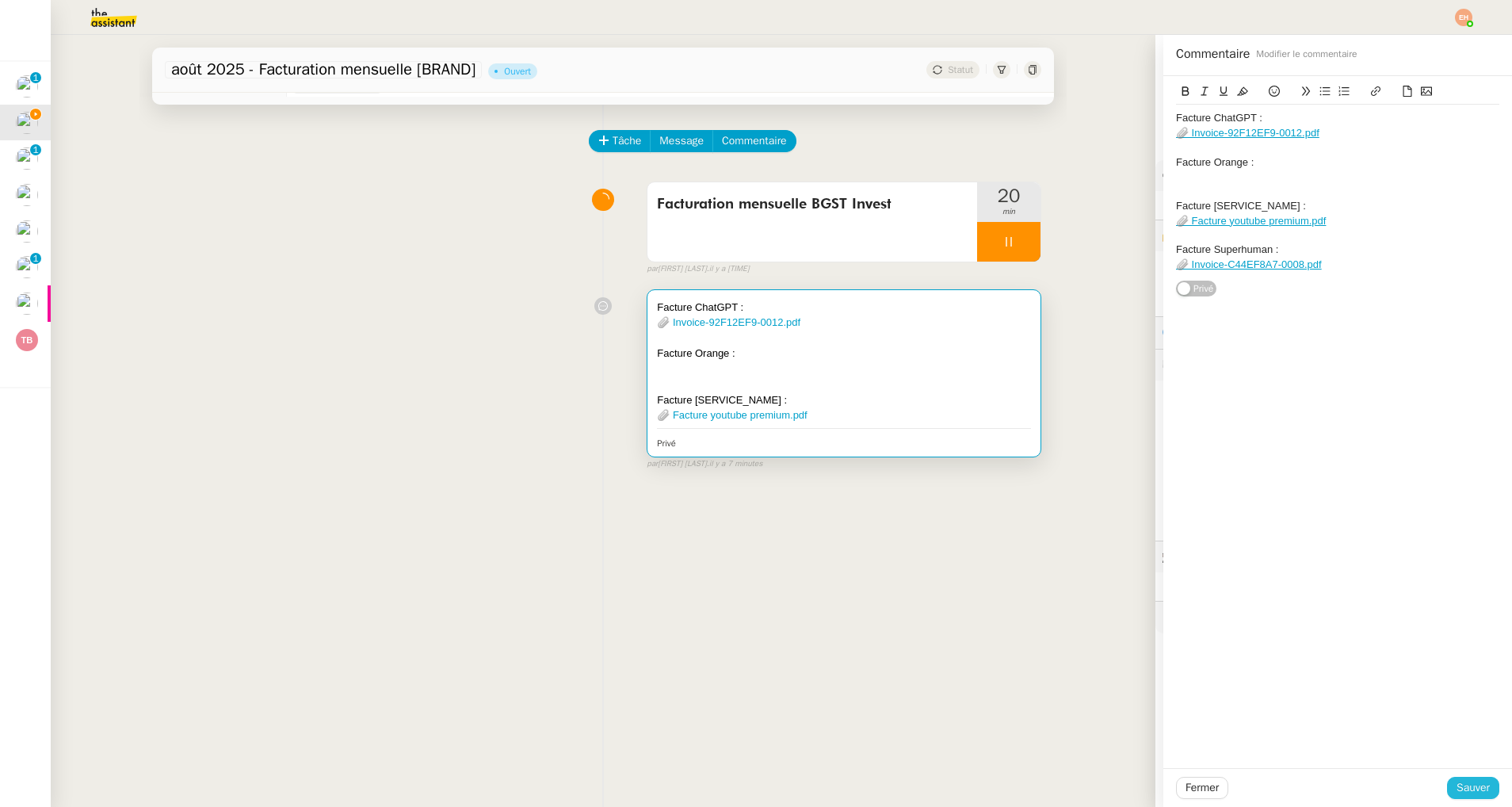 click on "Sauver" 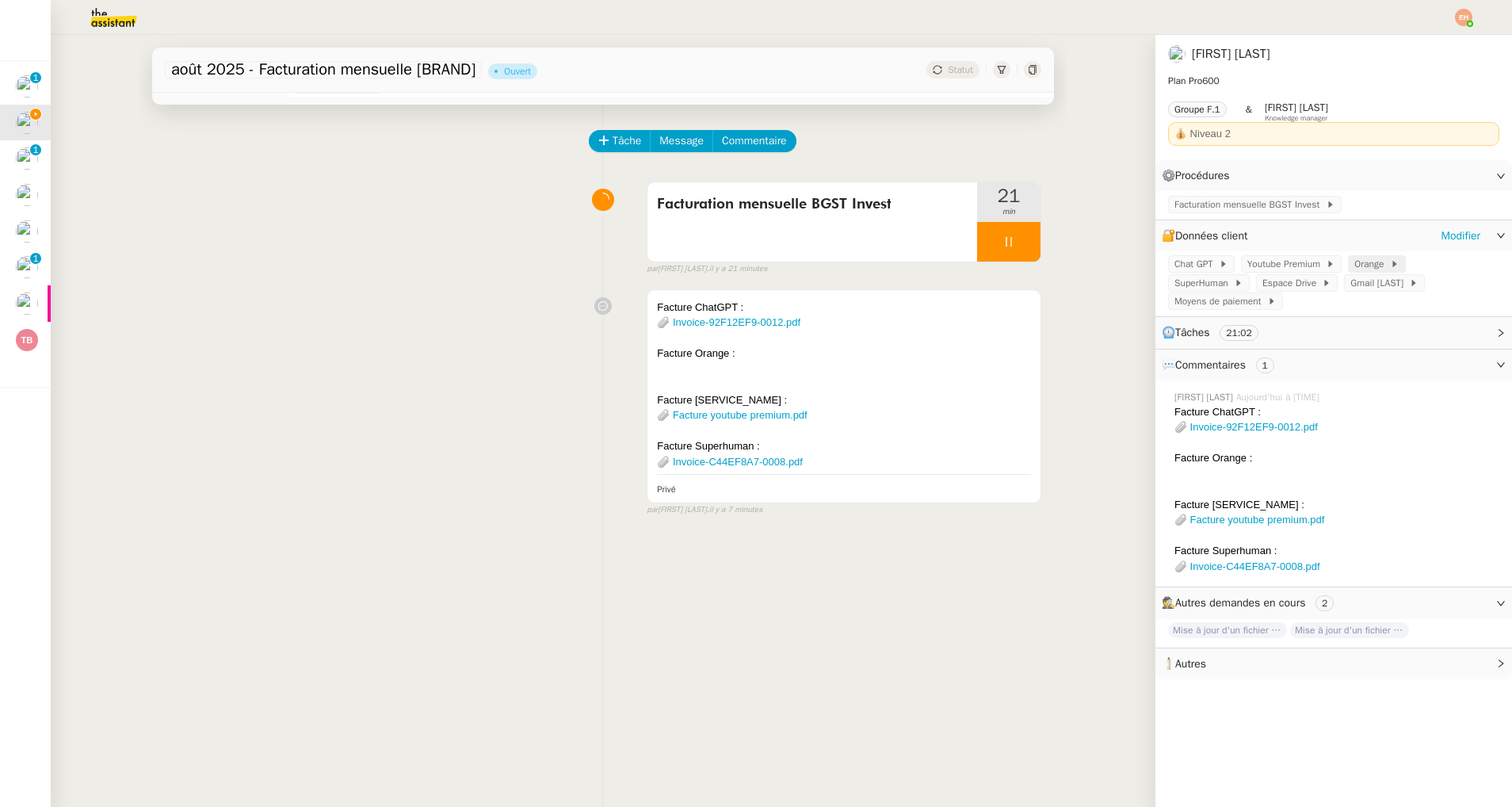 click on "Orange" 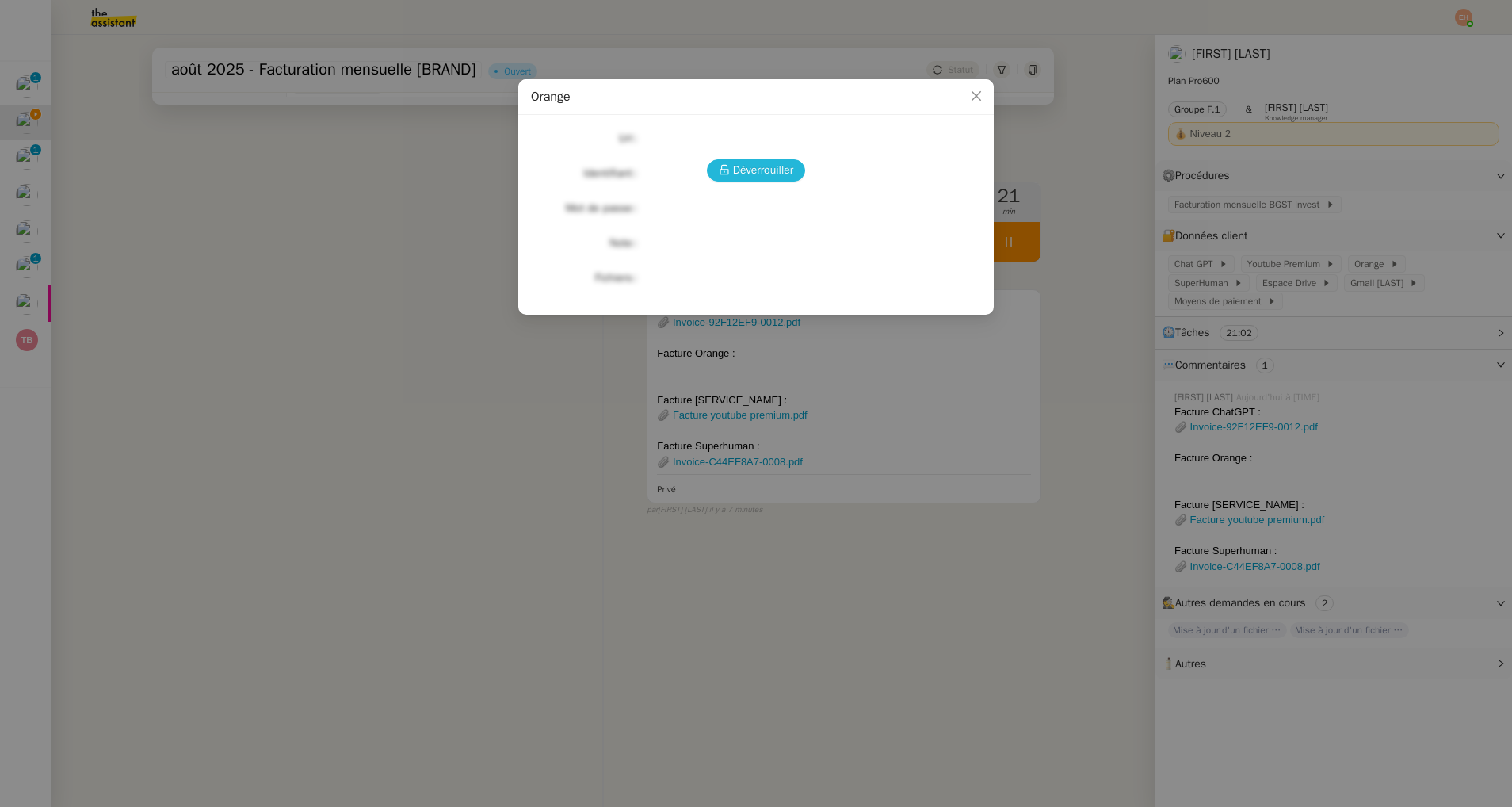 click on "Déverrouiller" at bounding box center [763, 170] 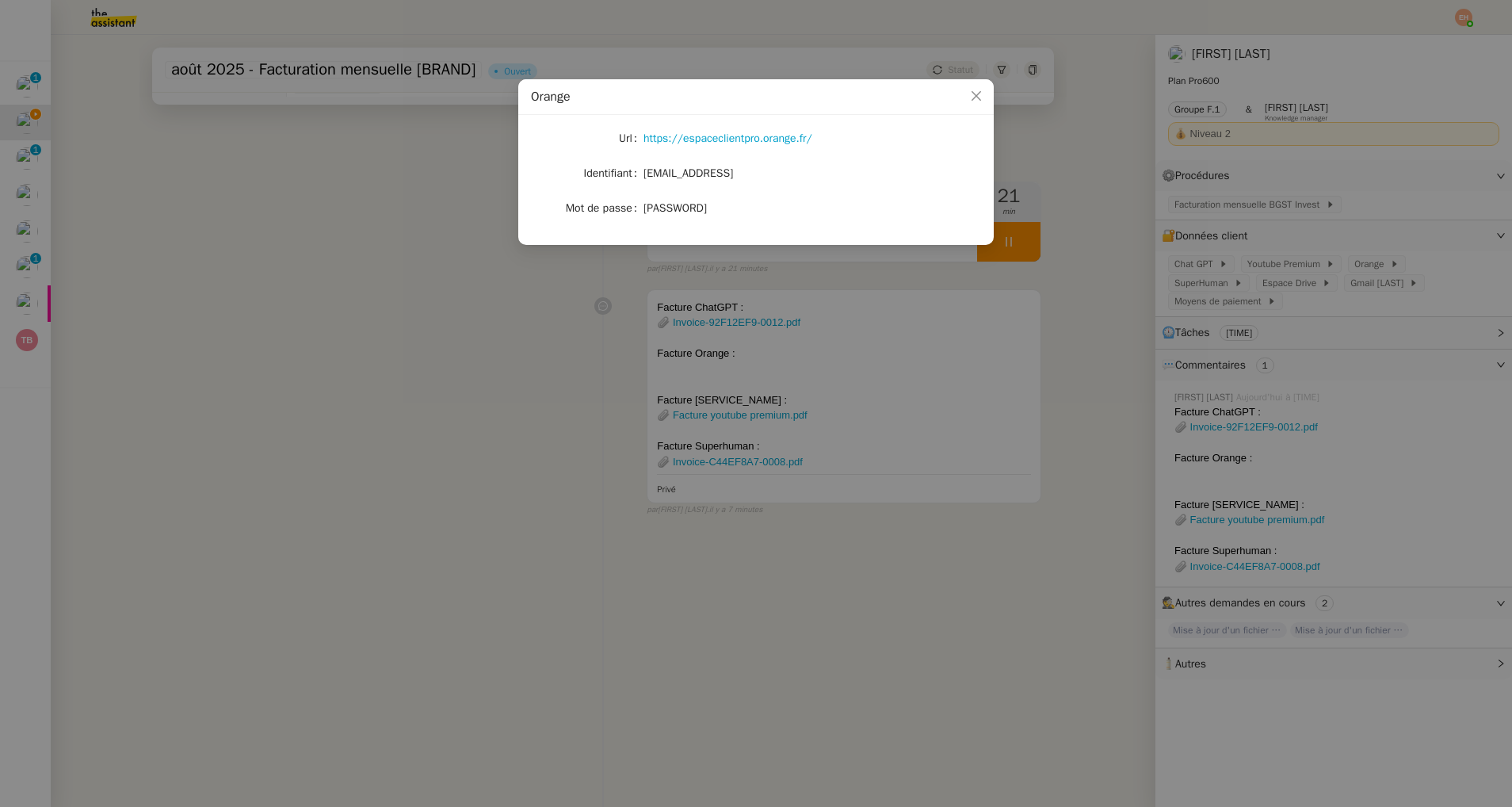 drag, startPoint x: 781, startPoint y: 170, endPoint x: 645, endPoint y: 171, distance: 136.00368 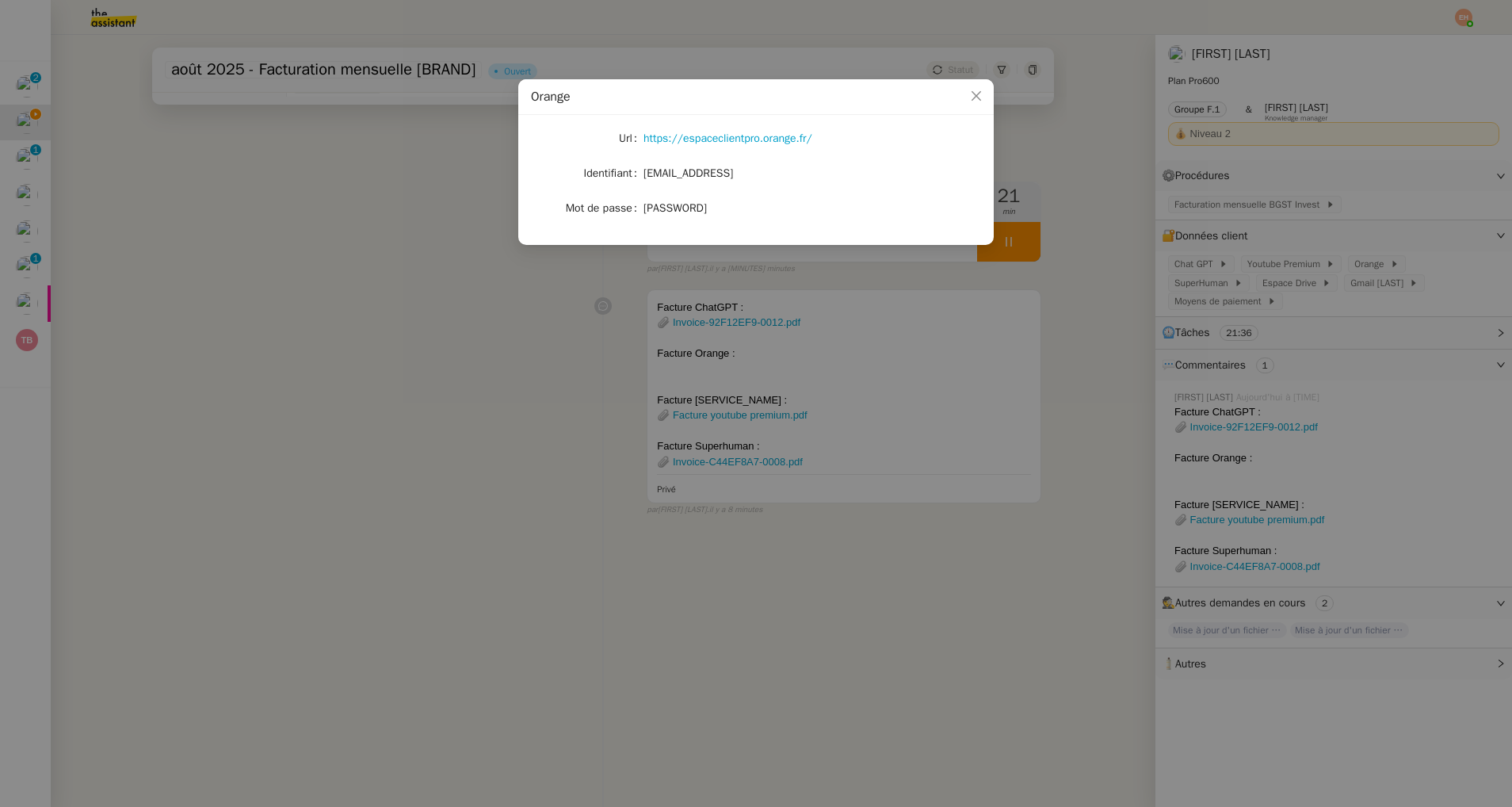 drag, startPoint x: 772, startPoint y: 207, endPoint x: 643, endPoint y: 207, distance: 129 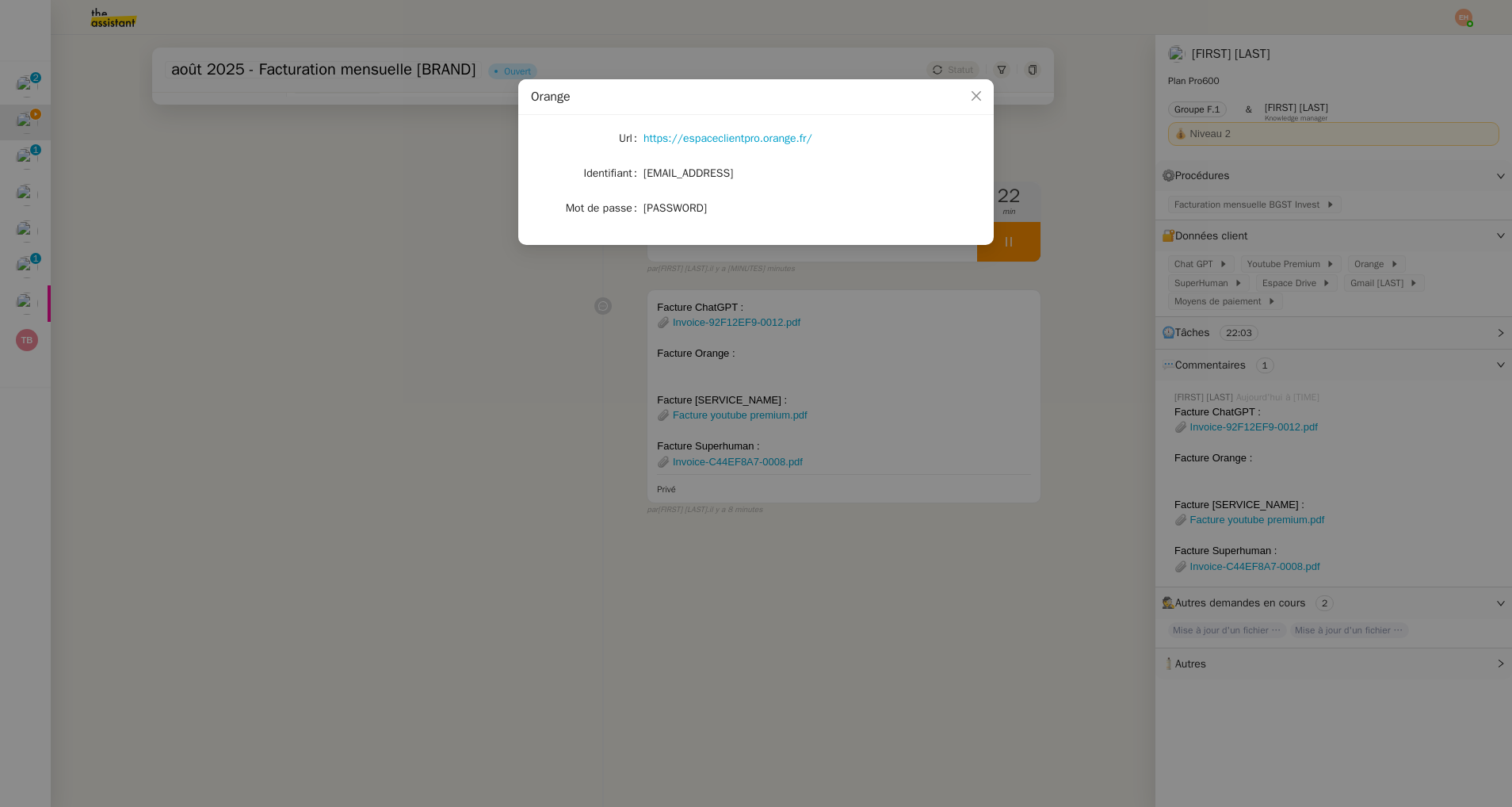 click on "[BRAND] Url https://espaceclientpro.orange.fr/ Identifiant [EMAIL] Mot de passe [PASSWORD]. Note Connexion [METHOD]" at bounding box center (756, 404) 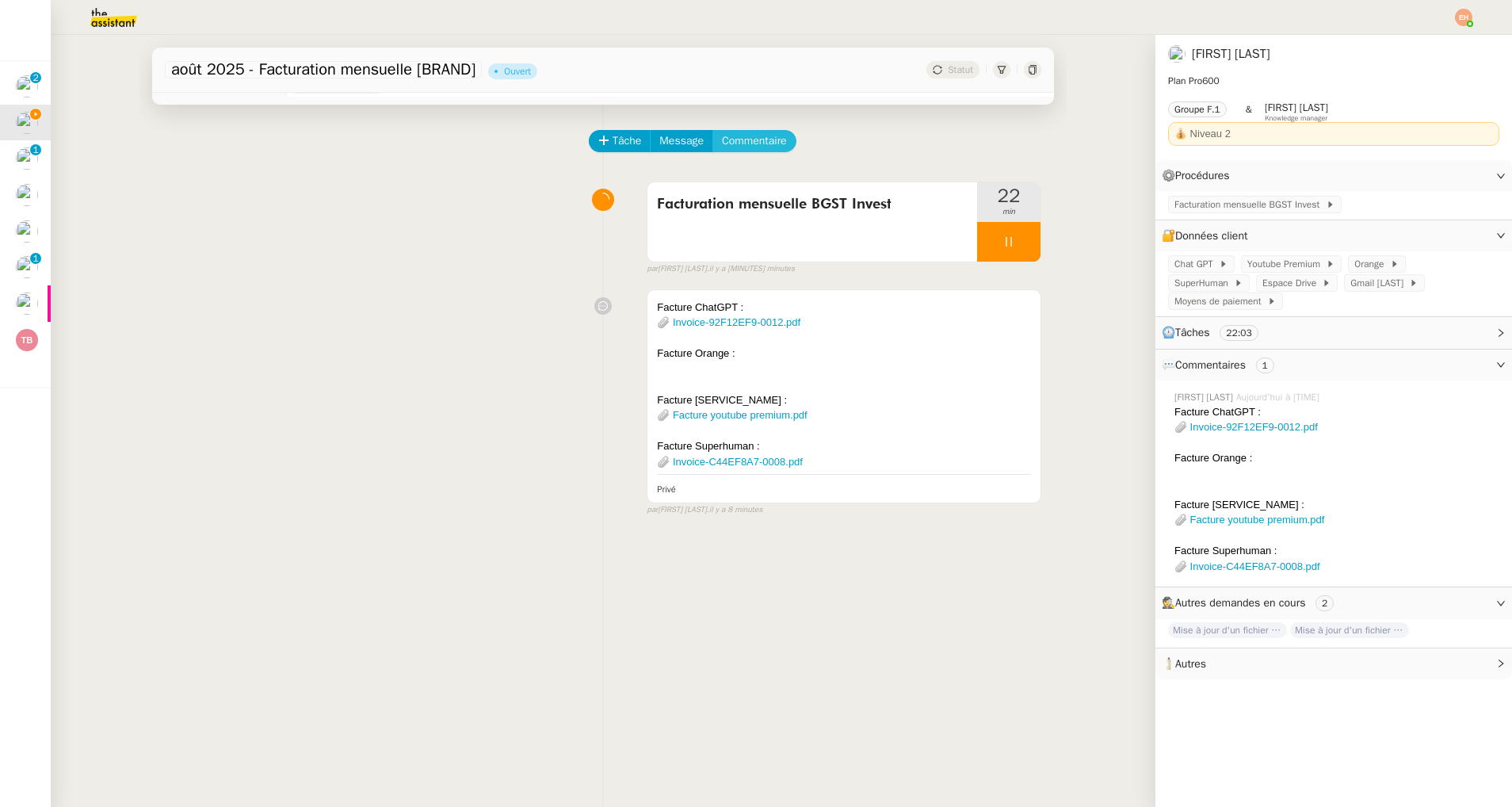 click on "Commentaire" 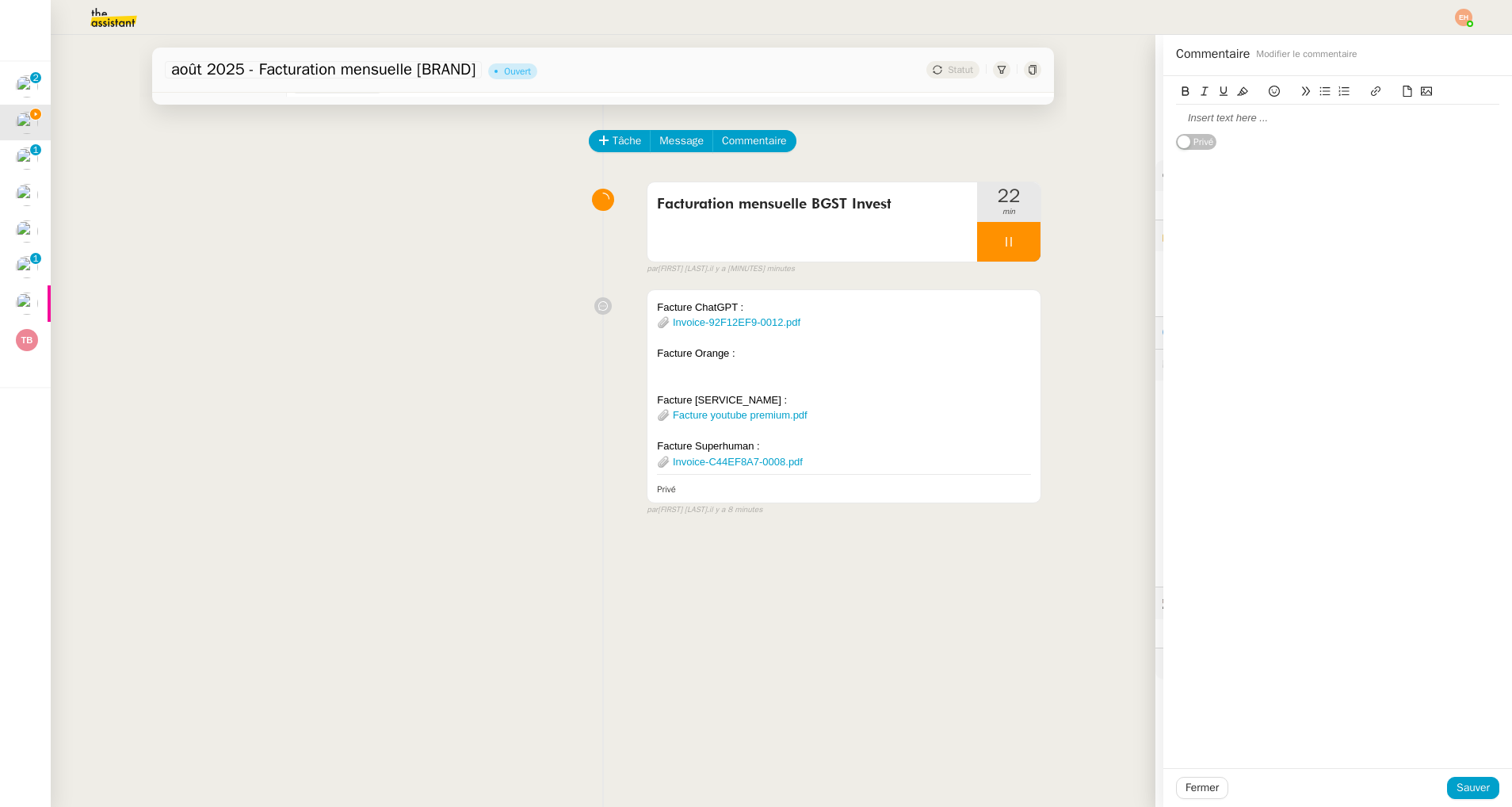 type 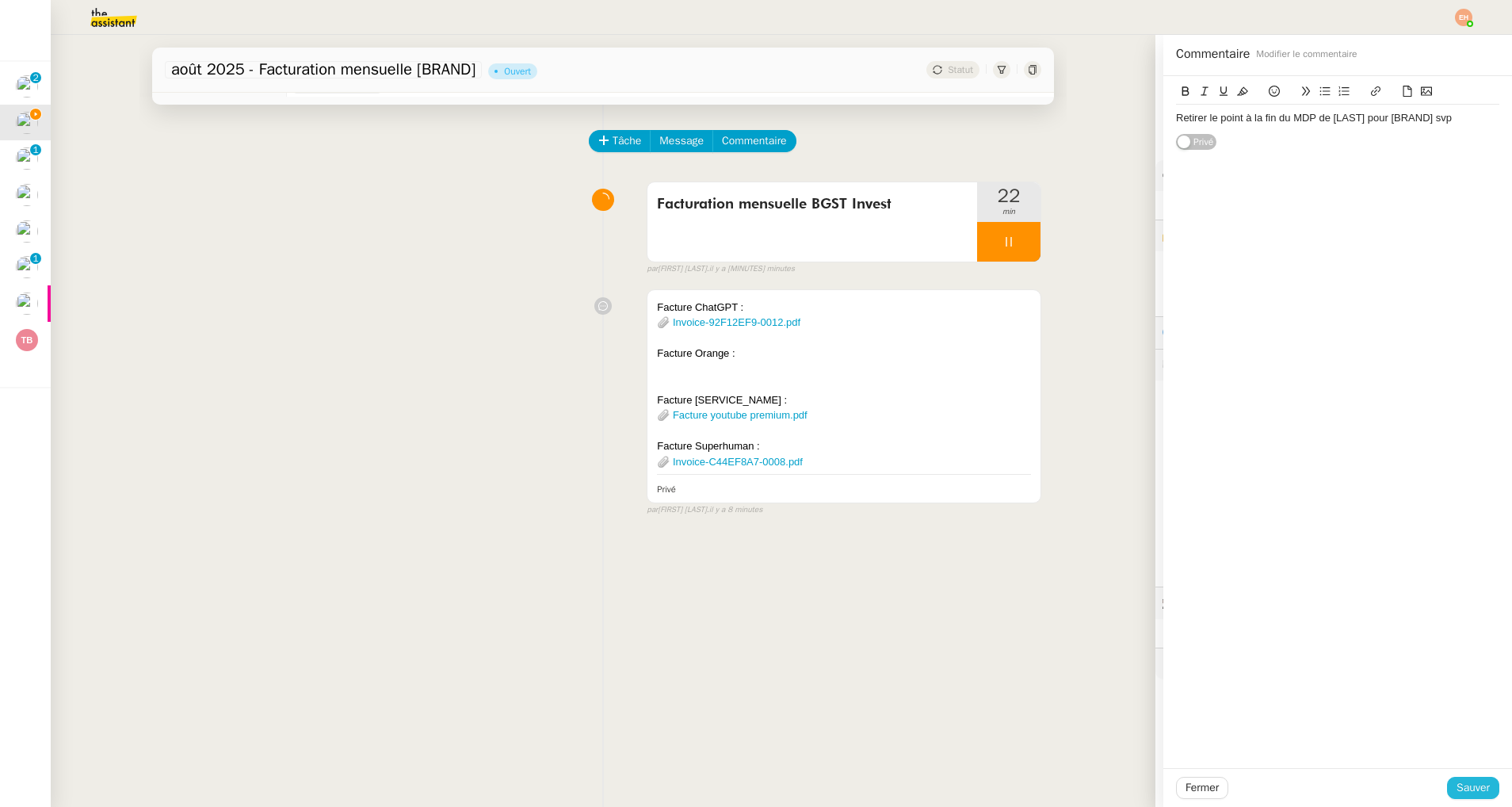 click on "Sauver" 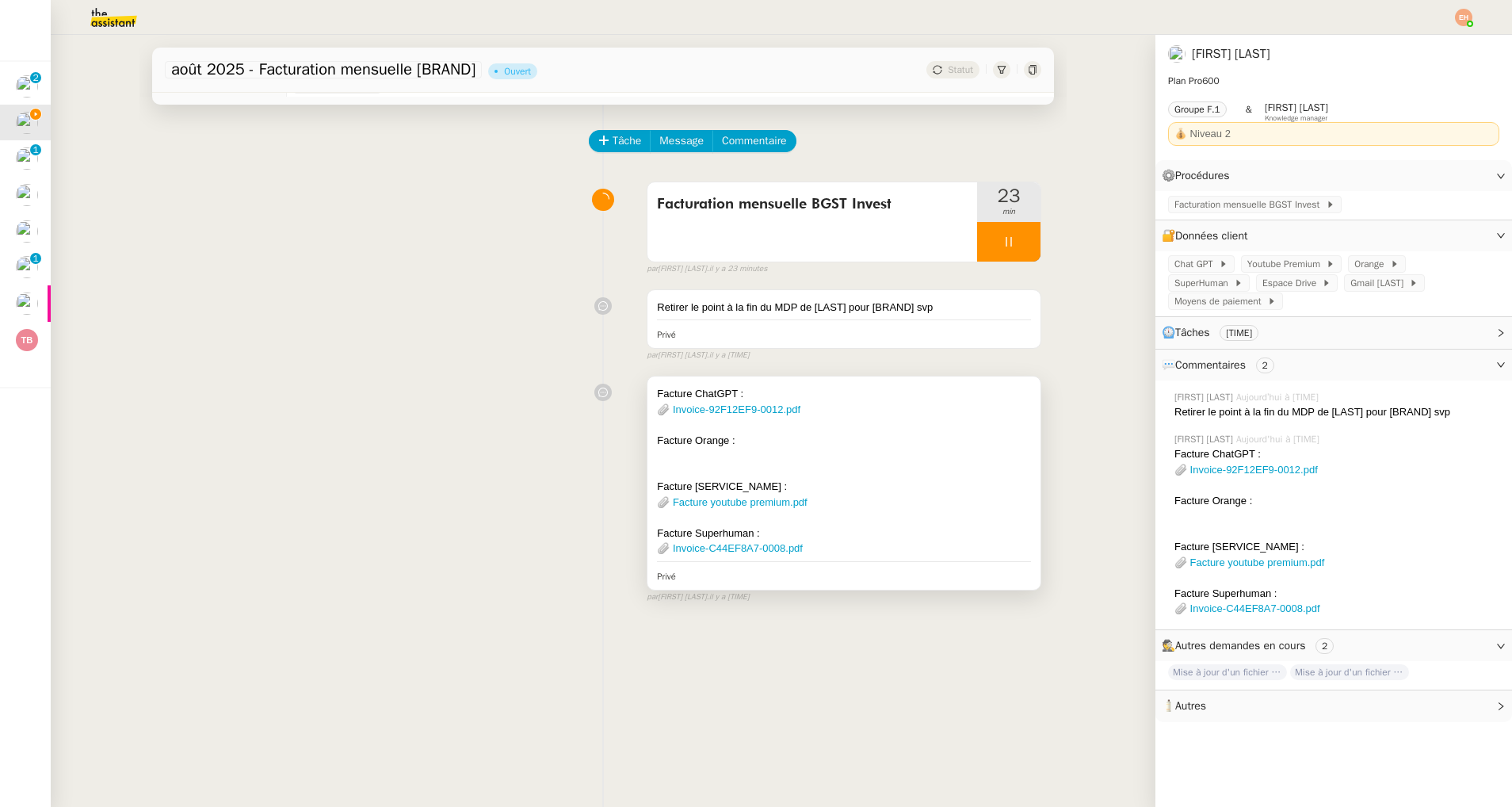 click at bounding box center (844, 425) 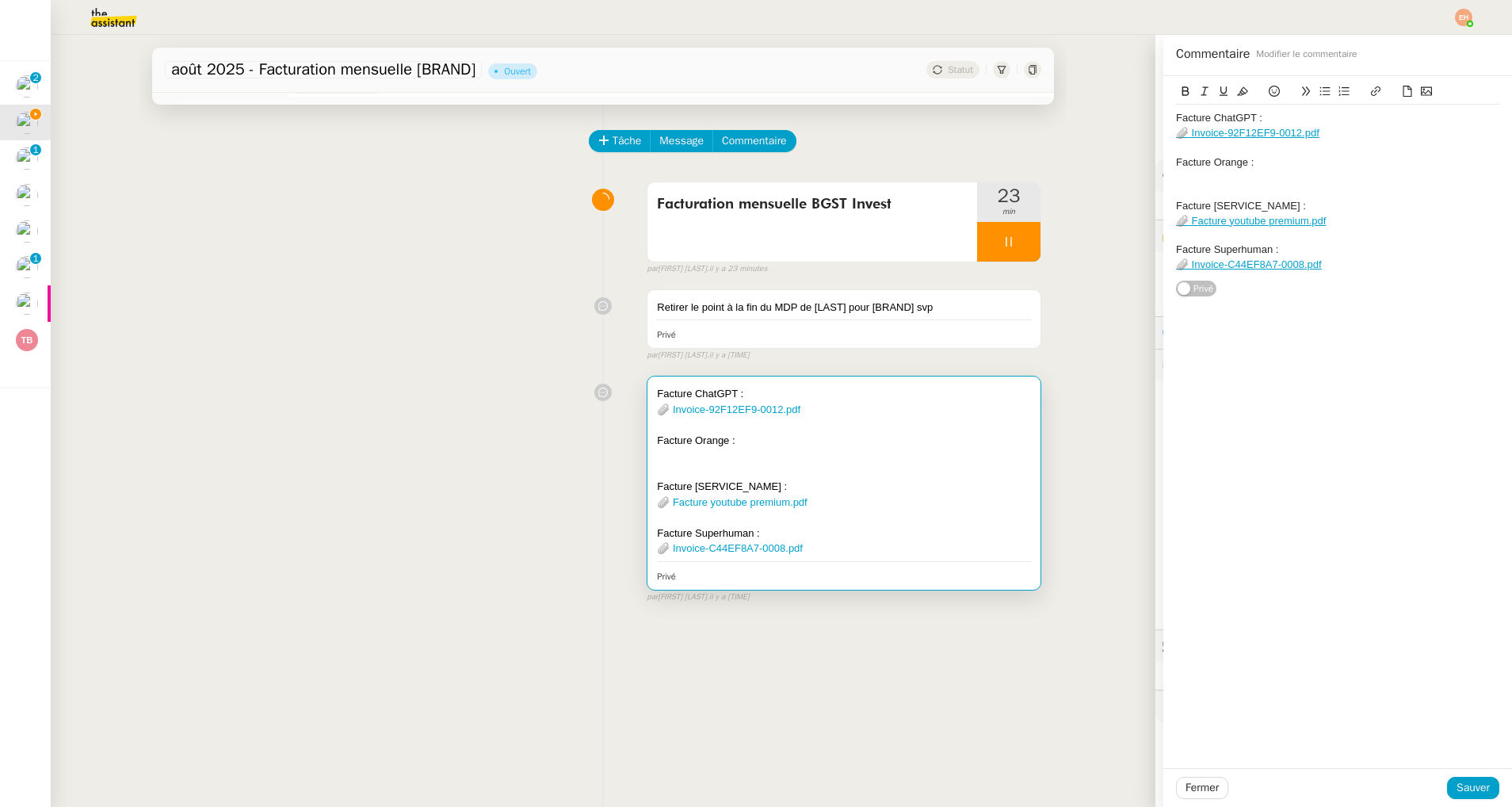 click 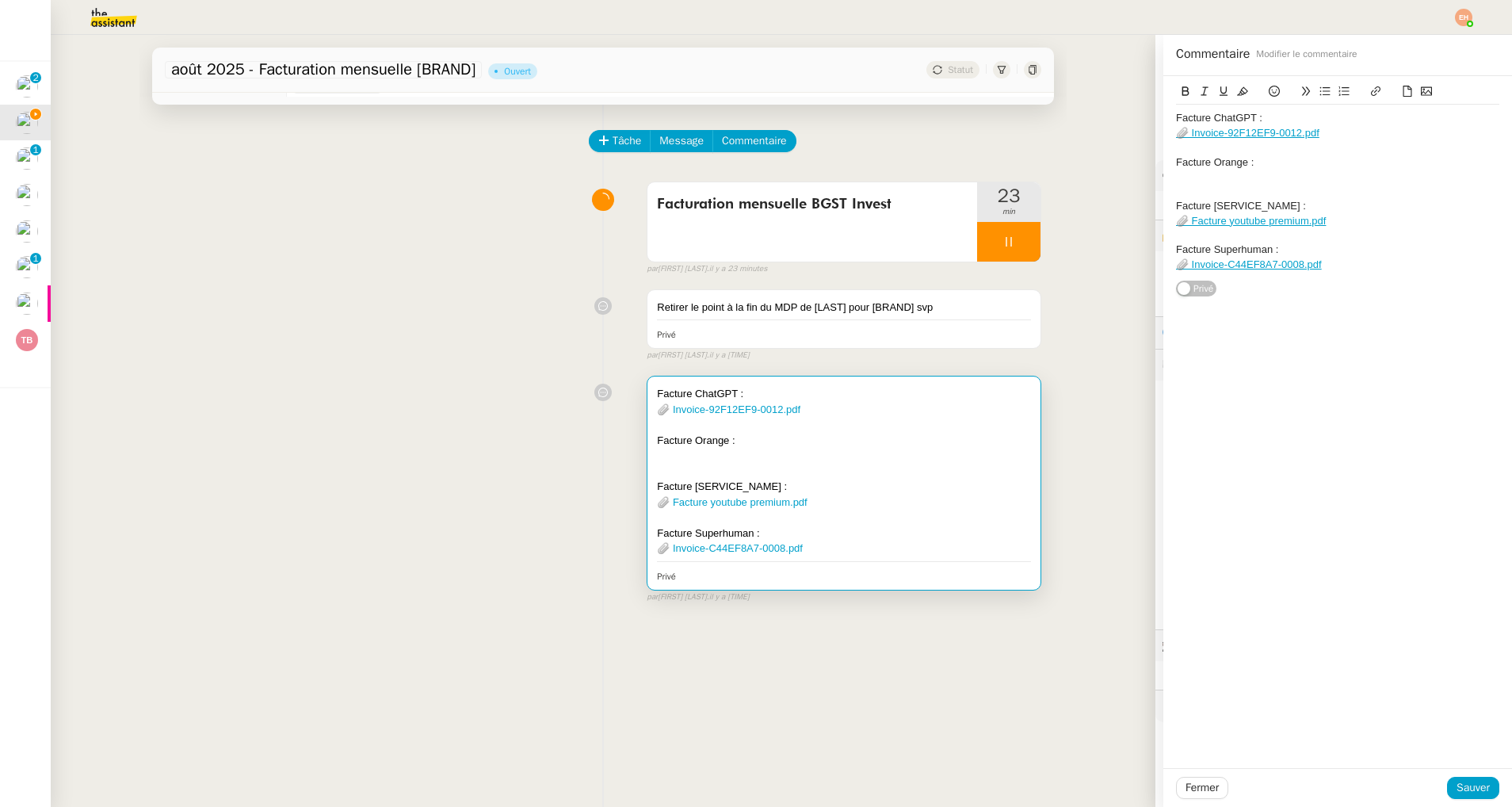click 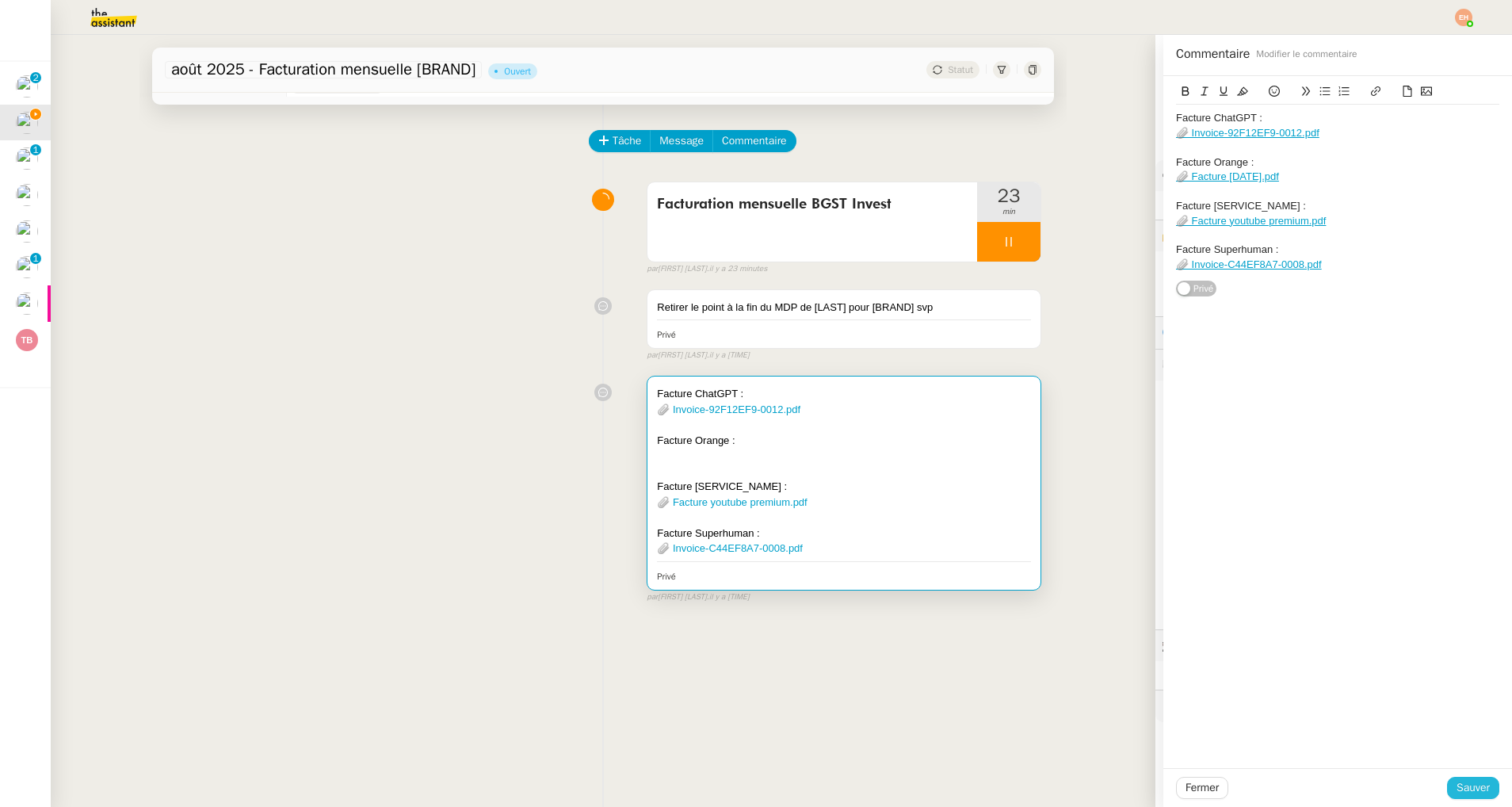 click on "Sauver" 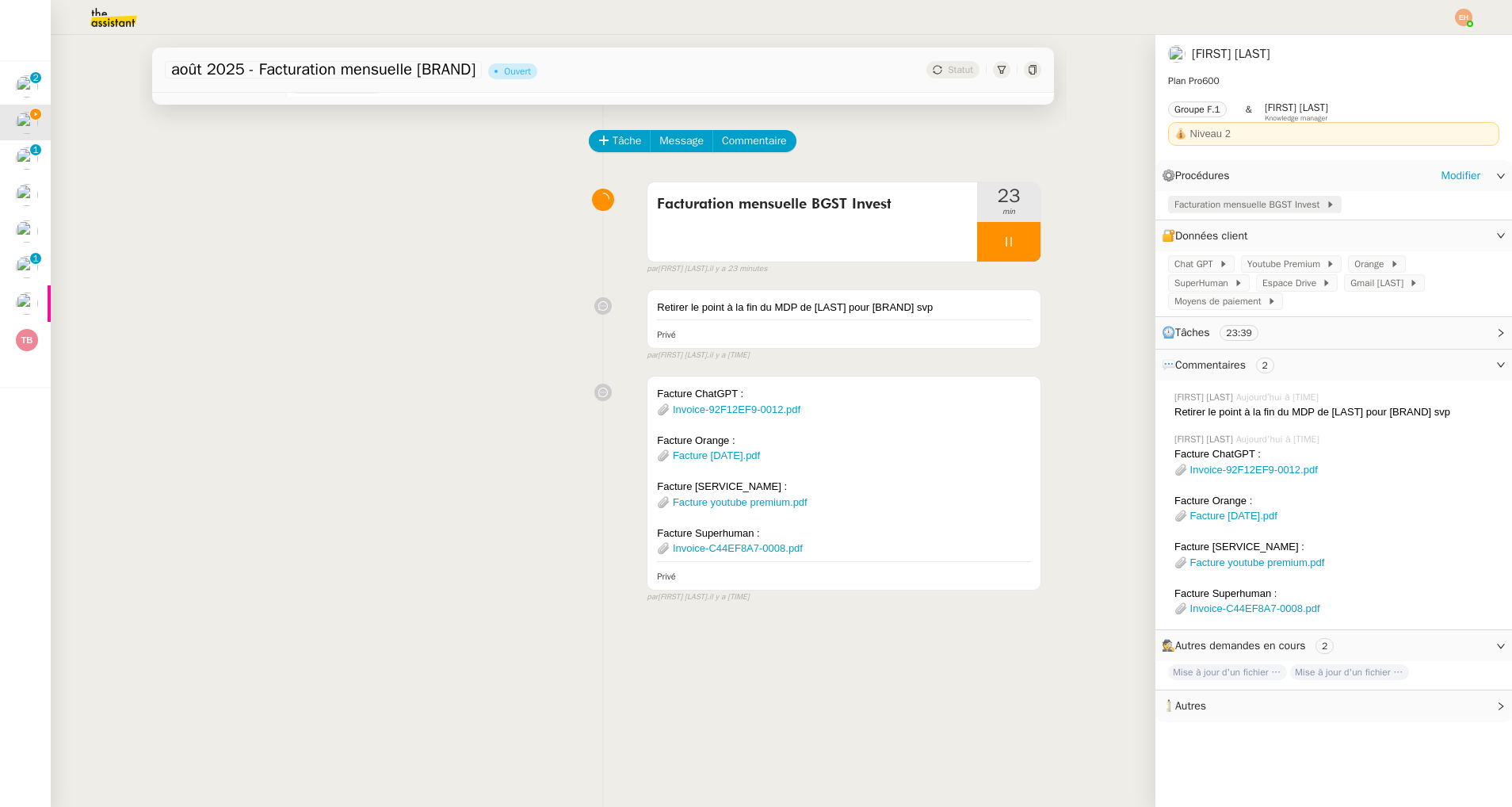 click on "Facturation mensuelle BGST Invest" 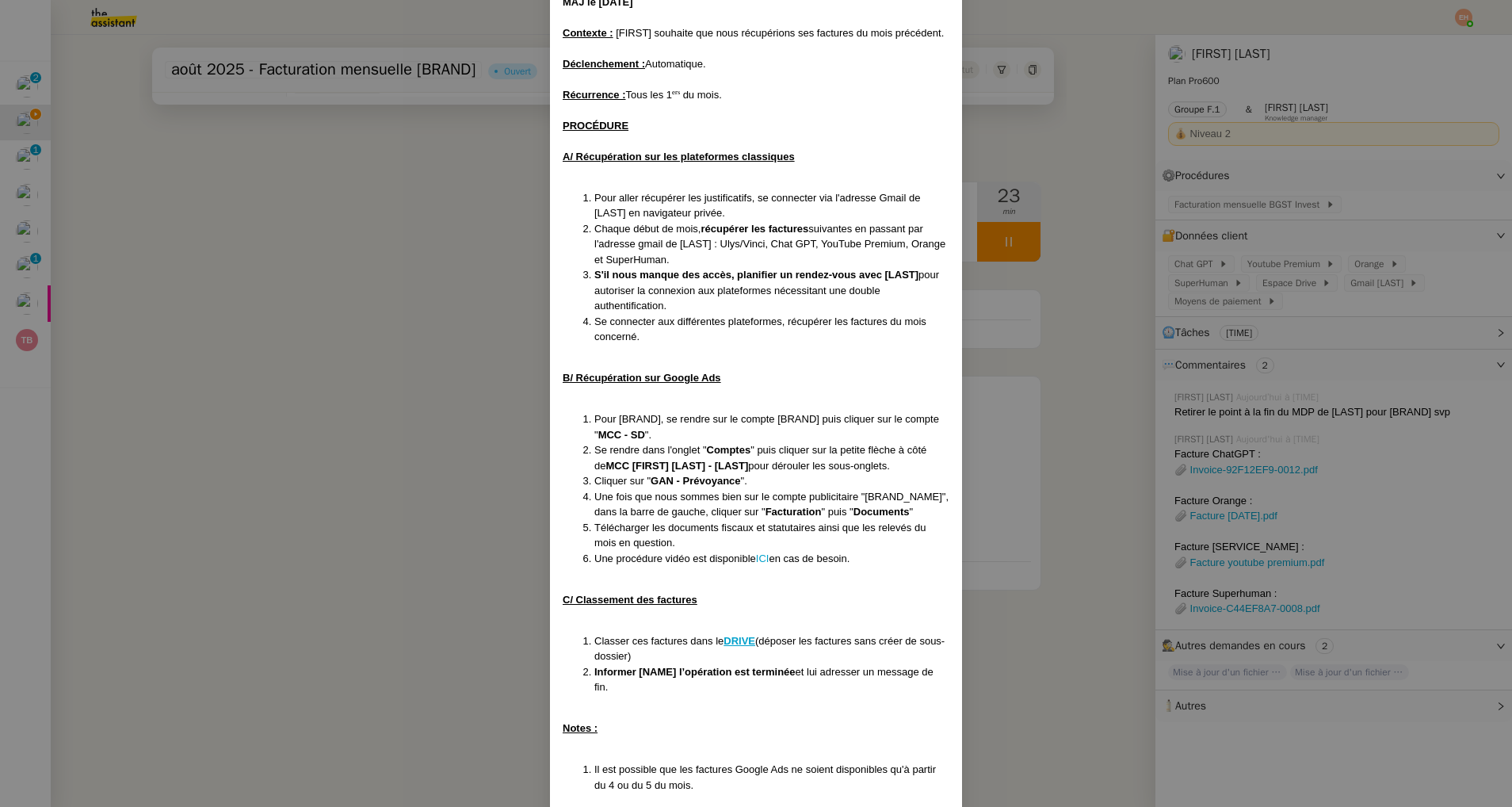 scroll, scrollTop: 113, scrollLeft: 0, axis: vertical 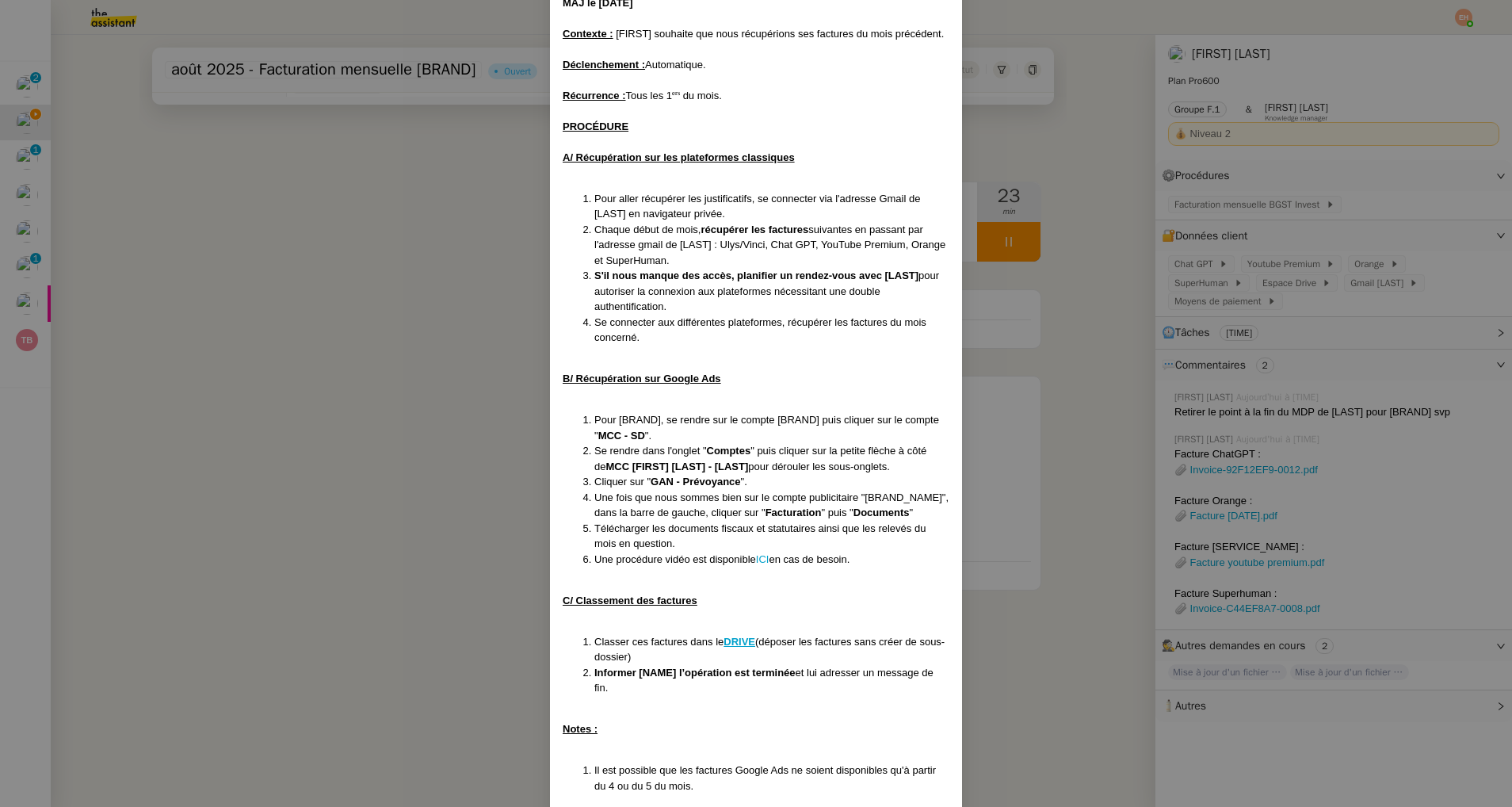 click on "Chaque début de mois,  récupérer les factures  suivantes en passant par l'adresse gmail de [LAST] : Ulys/Vinci, Chat GPT, YouTube Premium, Orange et SuperHuman." at bounding box center [772, 245] 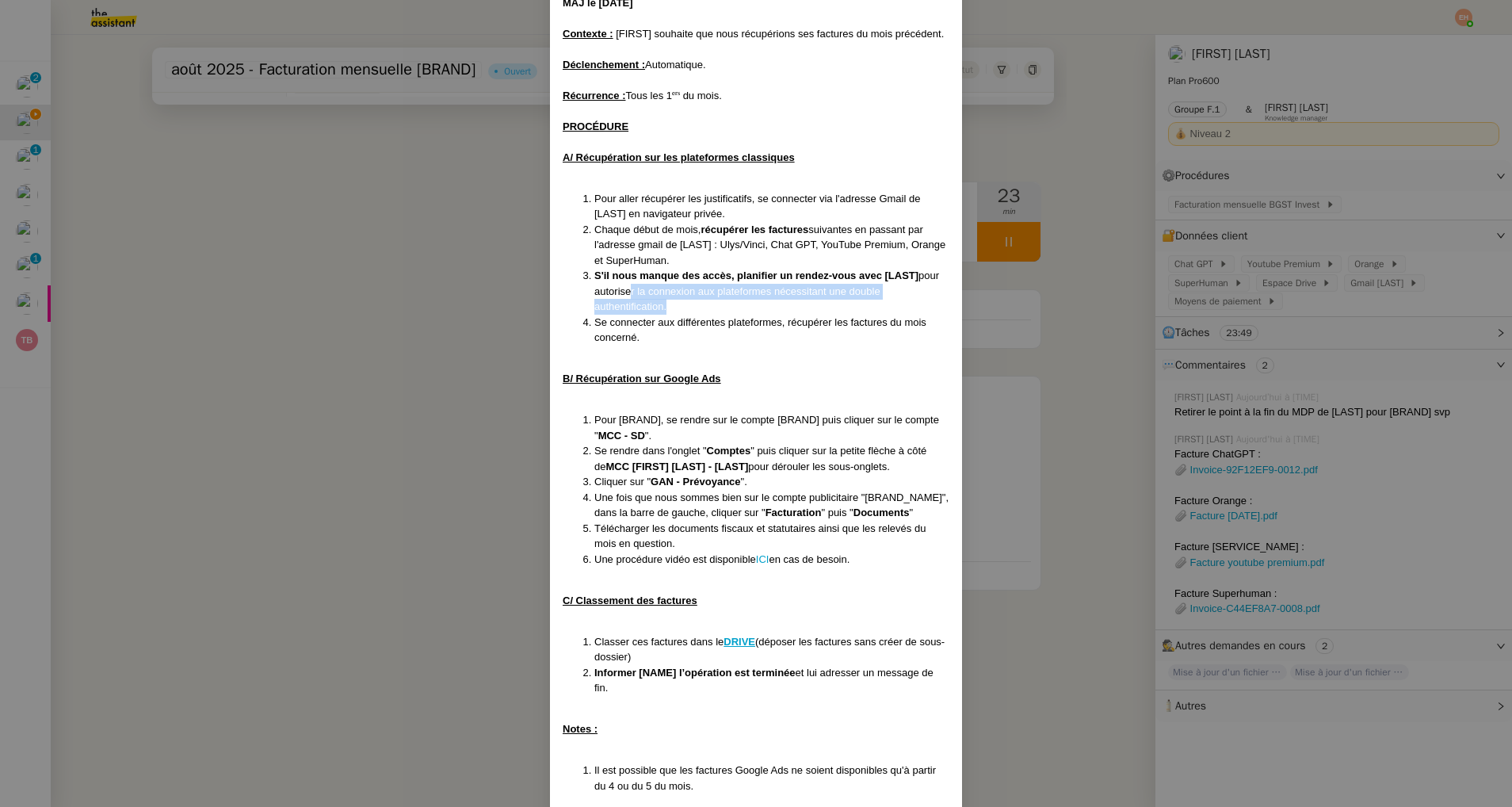 drag, startPoint x: 632, startPoint y: 275, endPoint x: 774, endPoint y: 297, distance: 143.69412 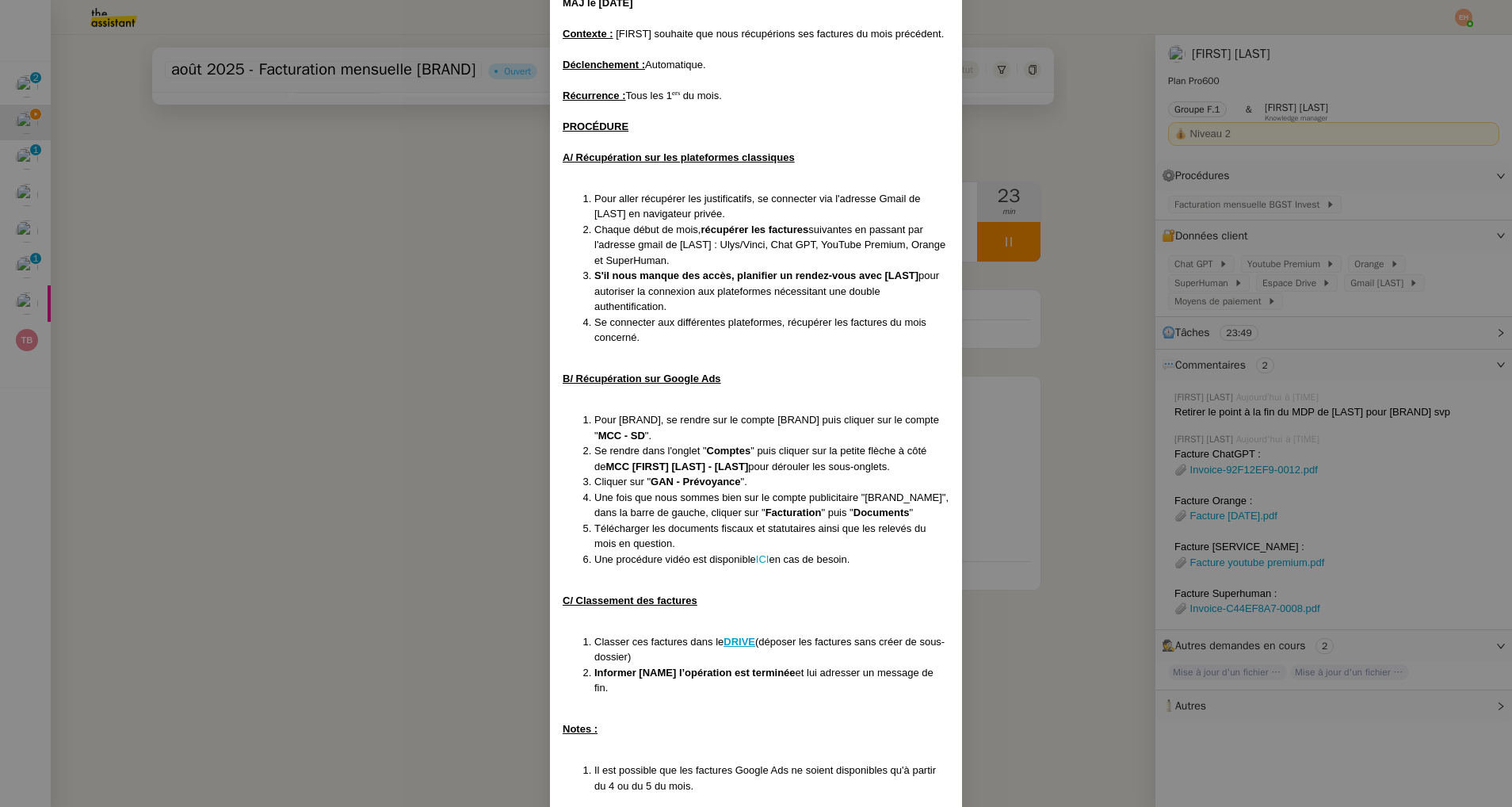 click on "S'il nous manque des accès, planifier un rendez-vous avec [NAME] pour autoriser la connexion aux plateformes nécessitant une double authentification." at bounding box center (772, 291) 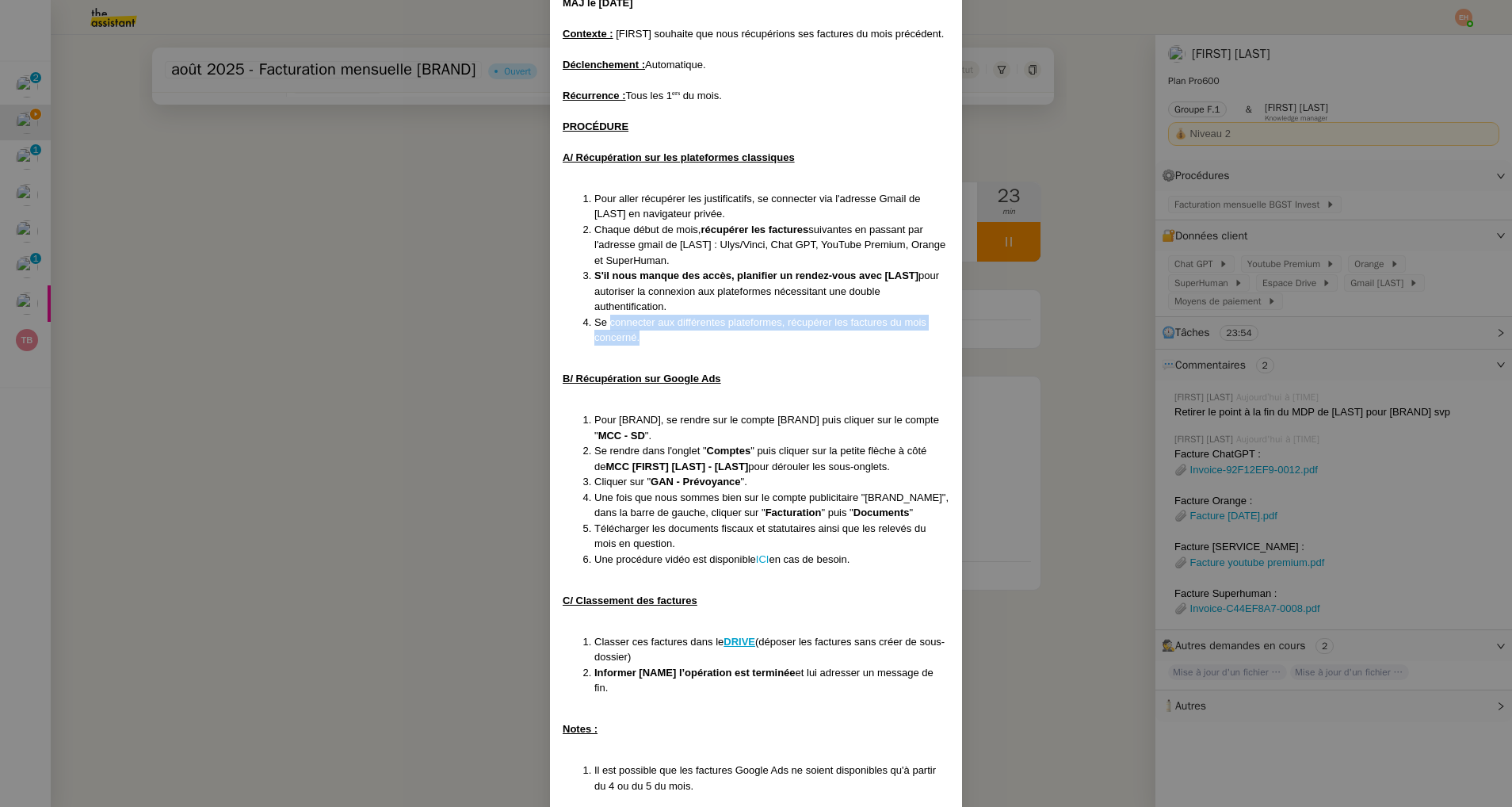 drag, startPoint x: 609, startPoint y: 314, endPoint x: 775, endPoint y: 325, distance: 166.36406 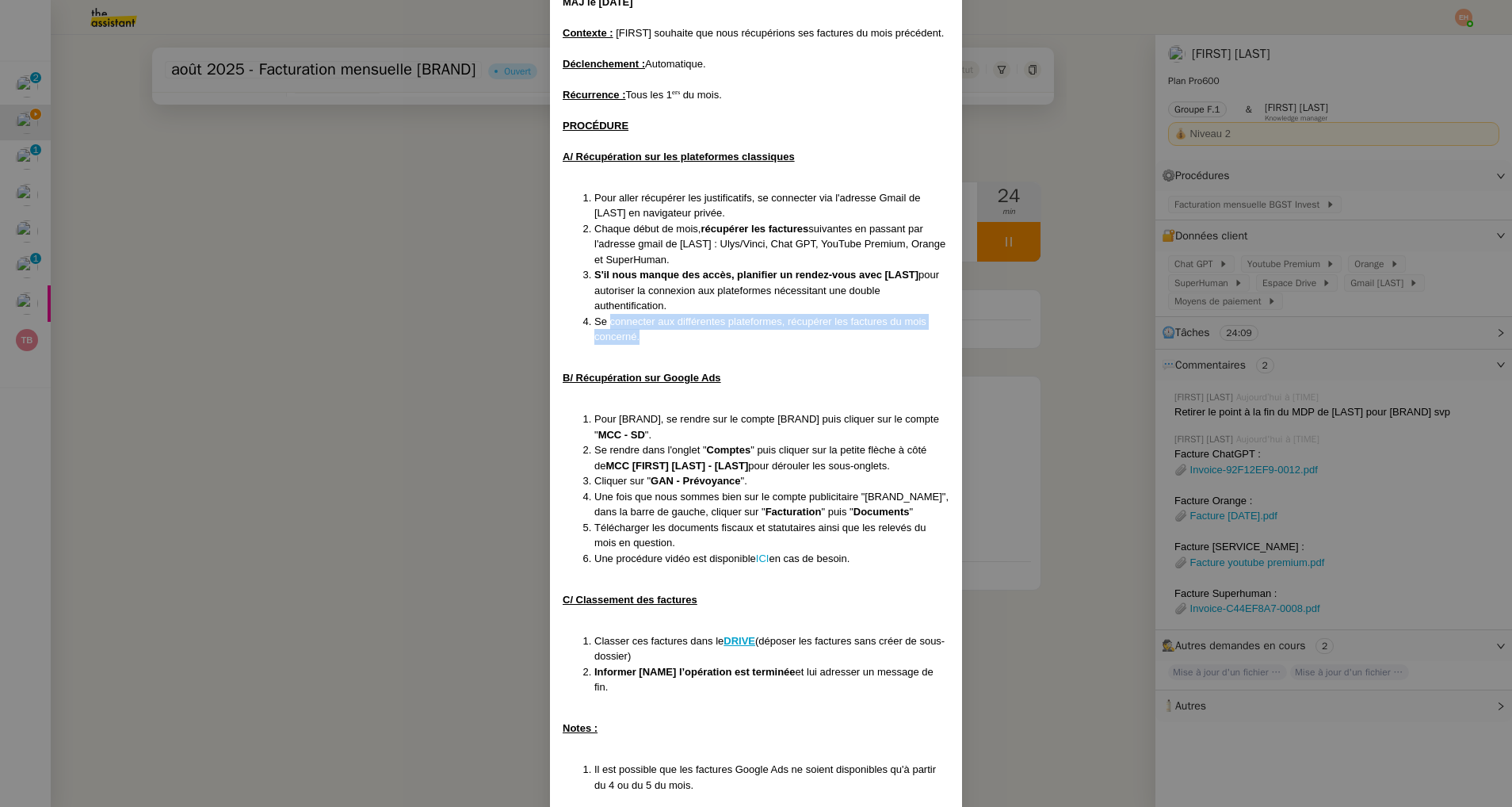 scroll, scrollTop: 113, scrollLeft: 0, axis: vertical 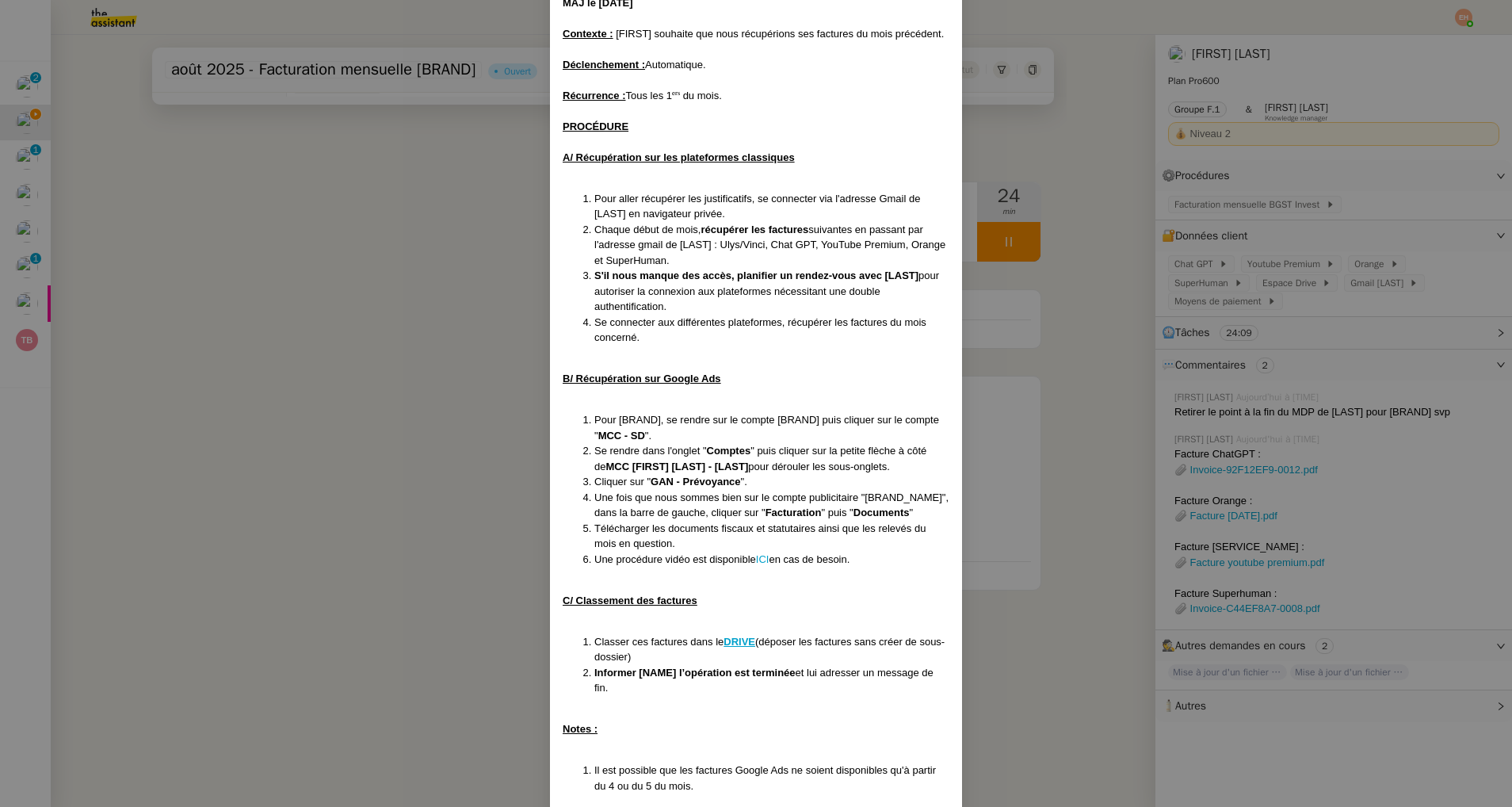 click on "Se connecter aux différentes plateformes, récupérer les factures du mois concerné." at bounding box center (772, 330) 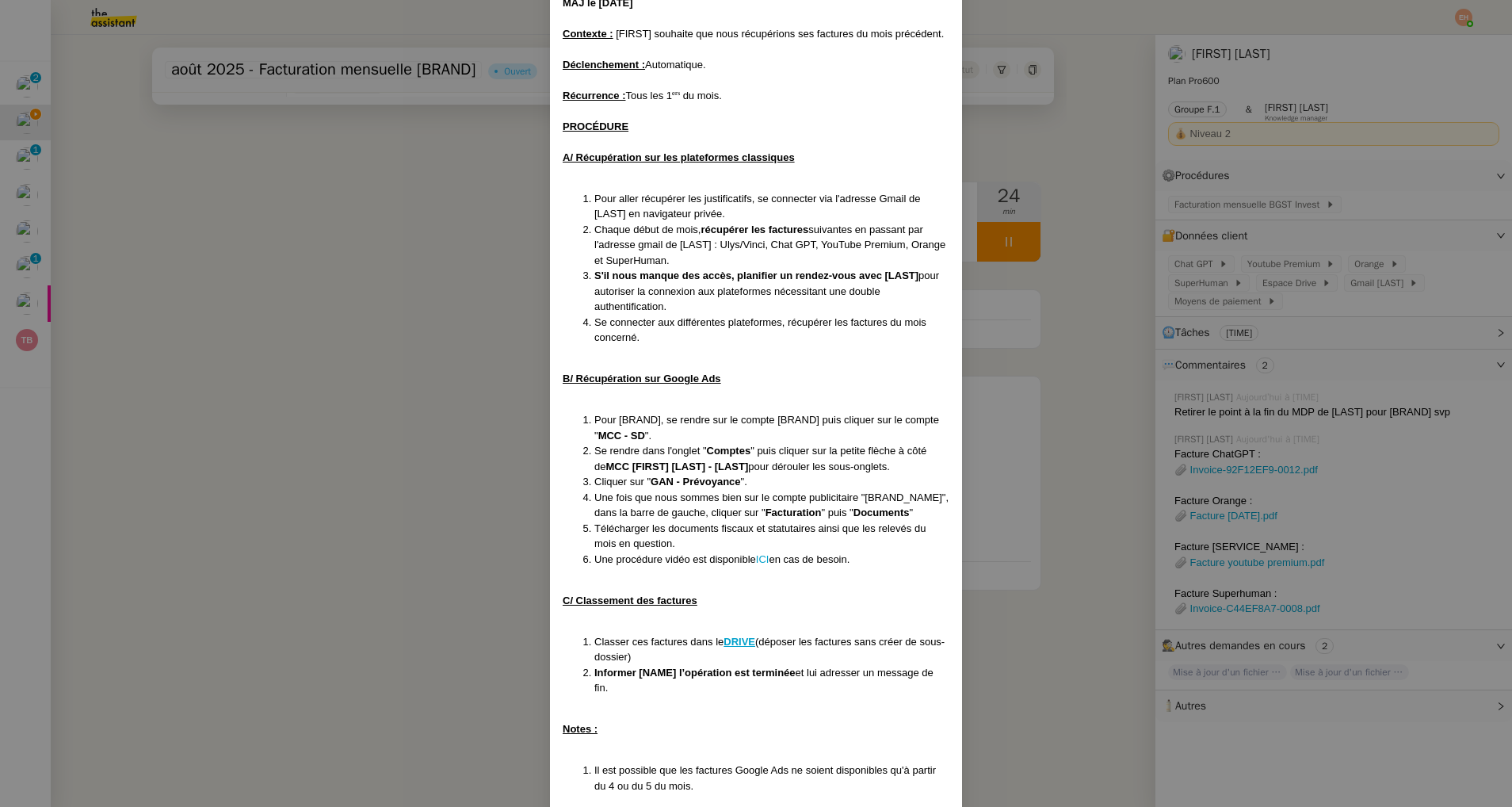 scroll, scrollTop: 0, scrollLeft: 0, axis: both 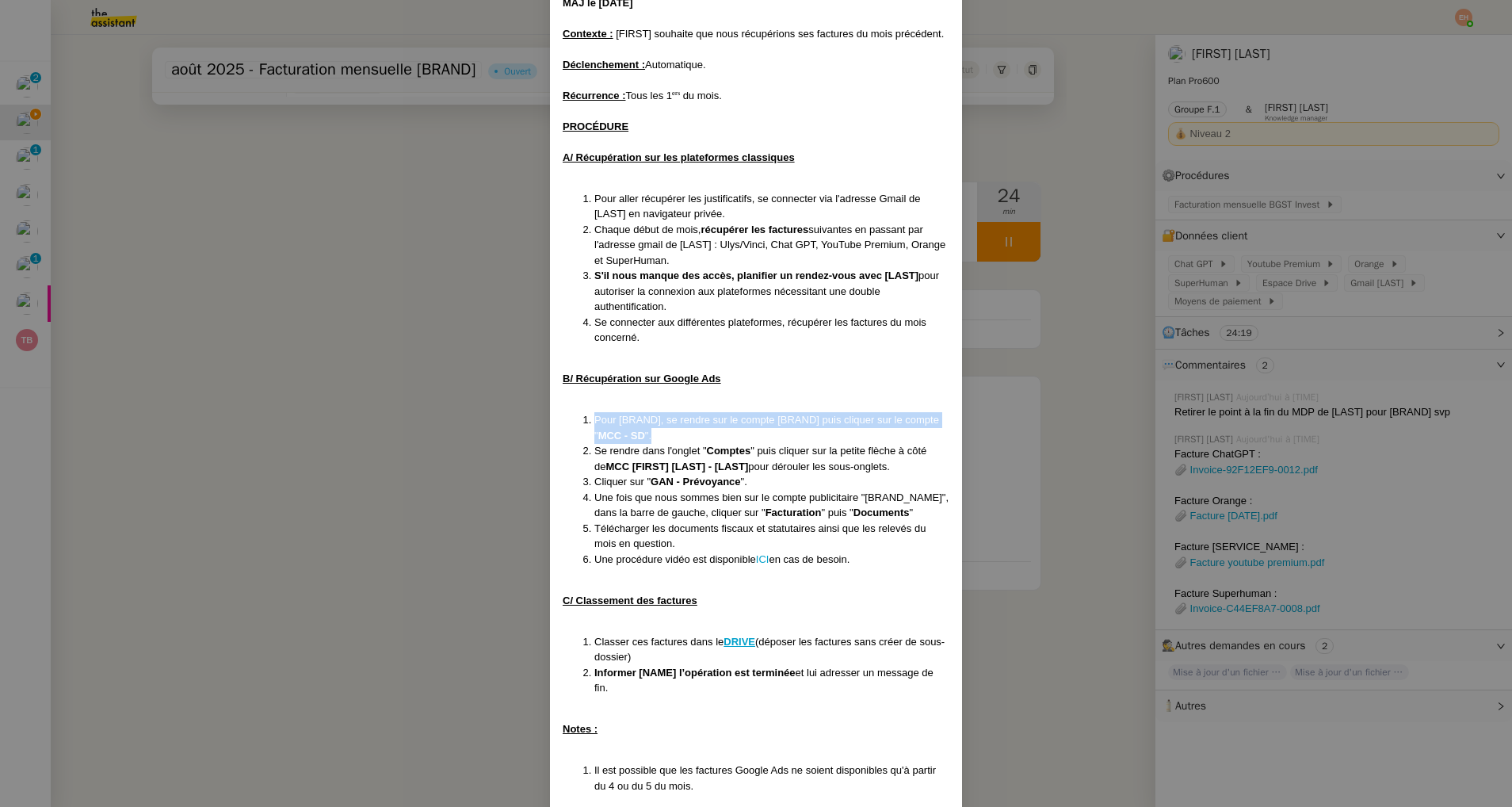 drag, startPoint x: 610, startPoint y: 400, endPoint x: 746, endPoint y: 430, distance: 139.26952 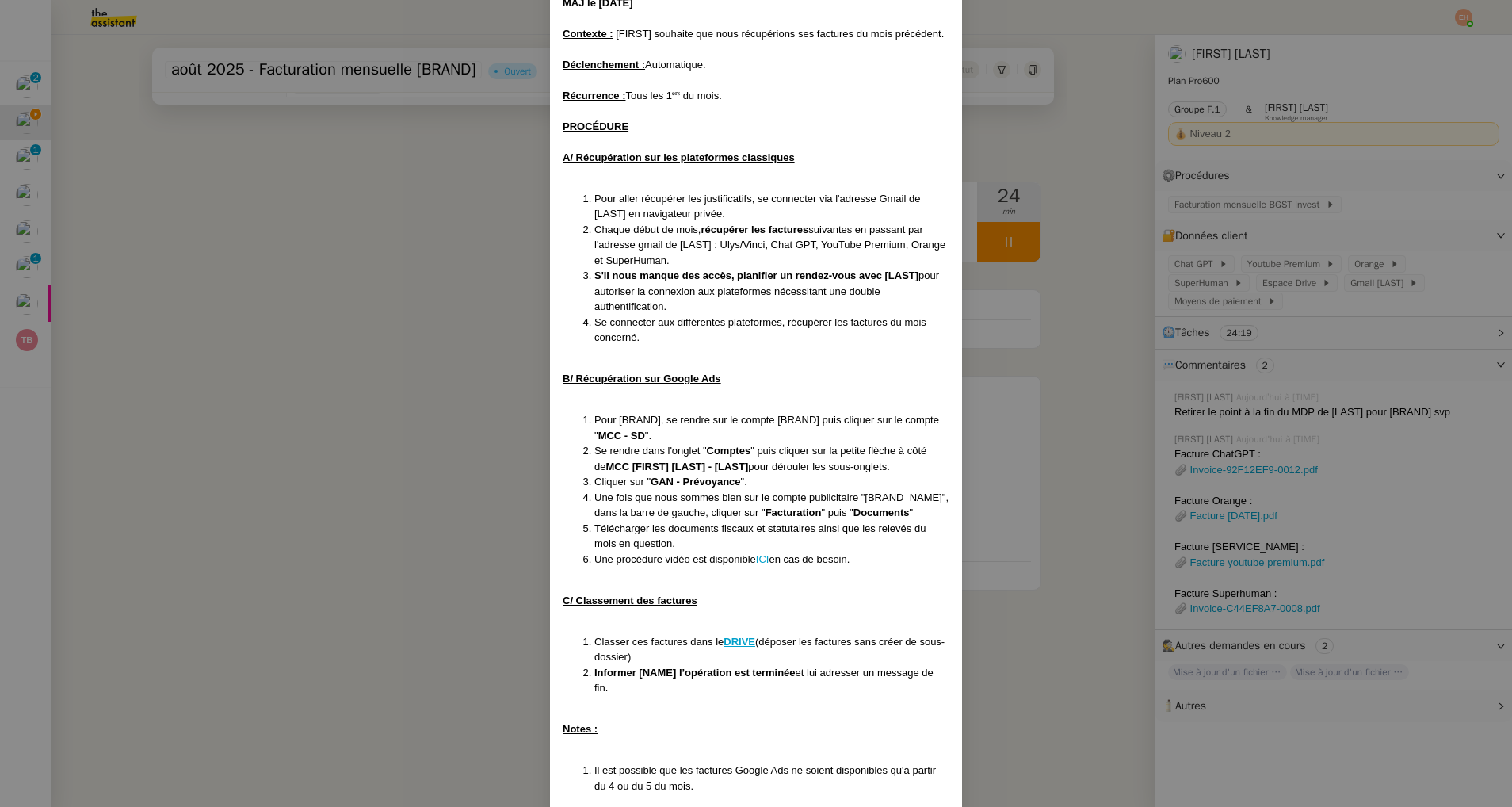 click on "Pour [BRAND], se rendre sur le compte [BRAND] puis cliquer sur le compte " MCC - [ID] "." at bounding box center (772, 427) 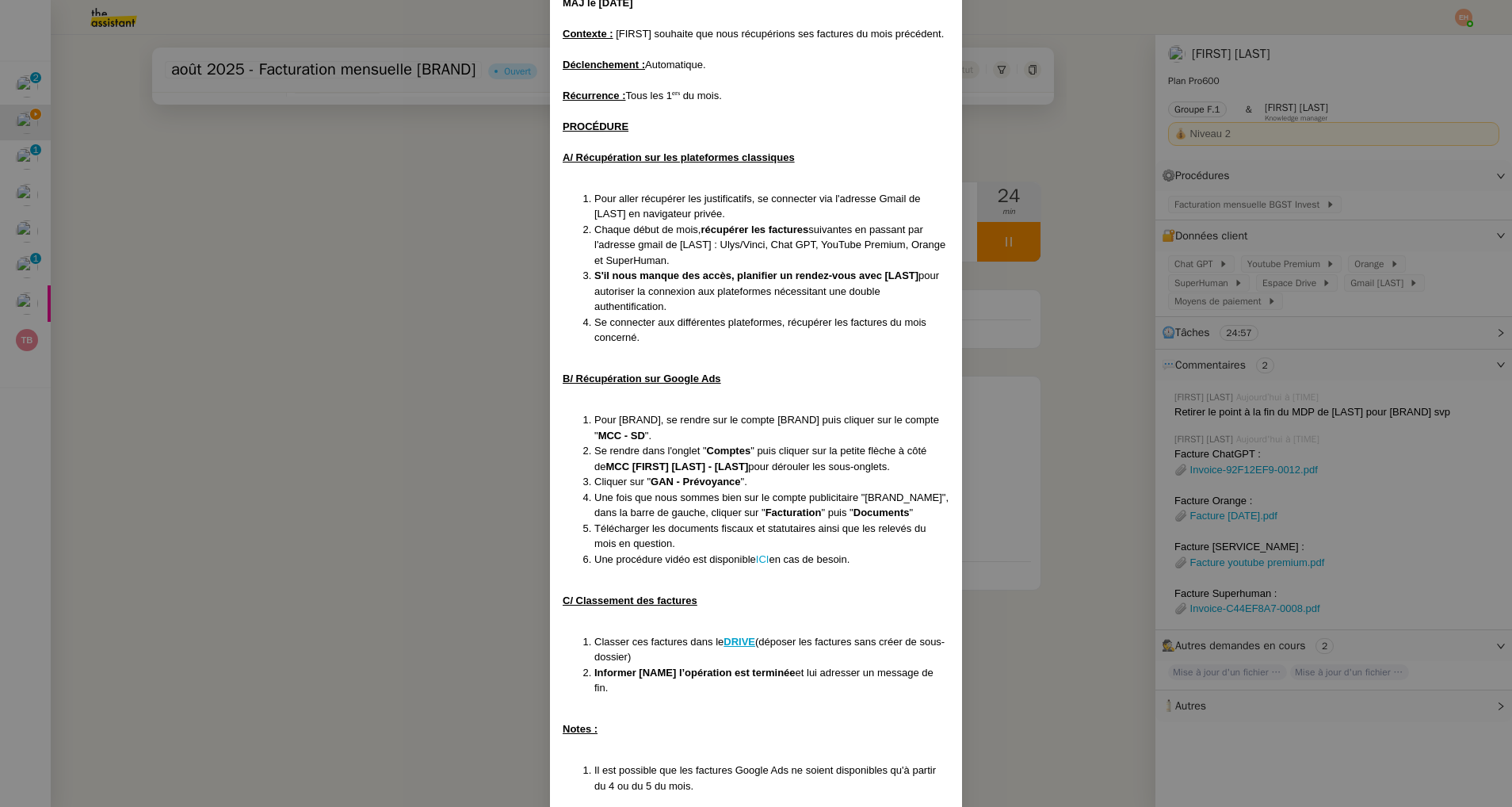 scroll, scrollTop: 0, scrollLeft: 0, axis: both 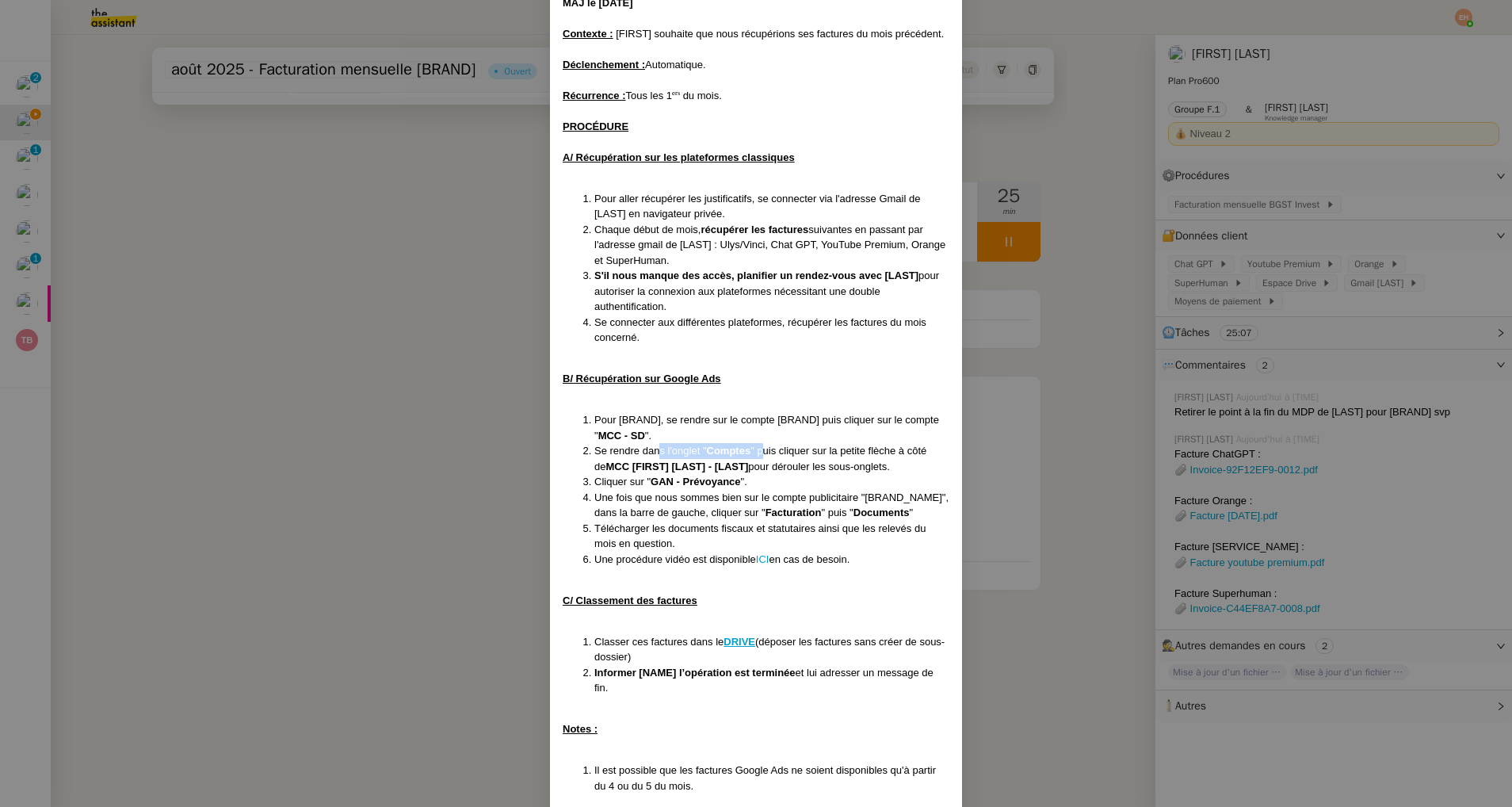 drag, startPoint x: 662, startPoint y: 446, endPoint x: 760, endPoint y: 442, distance: 98.081599 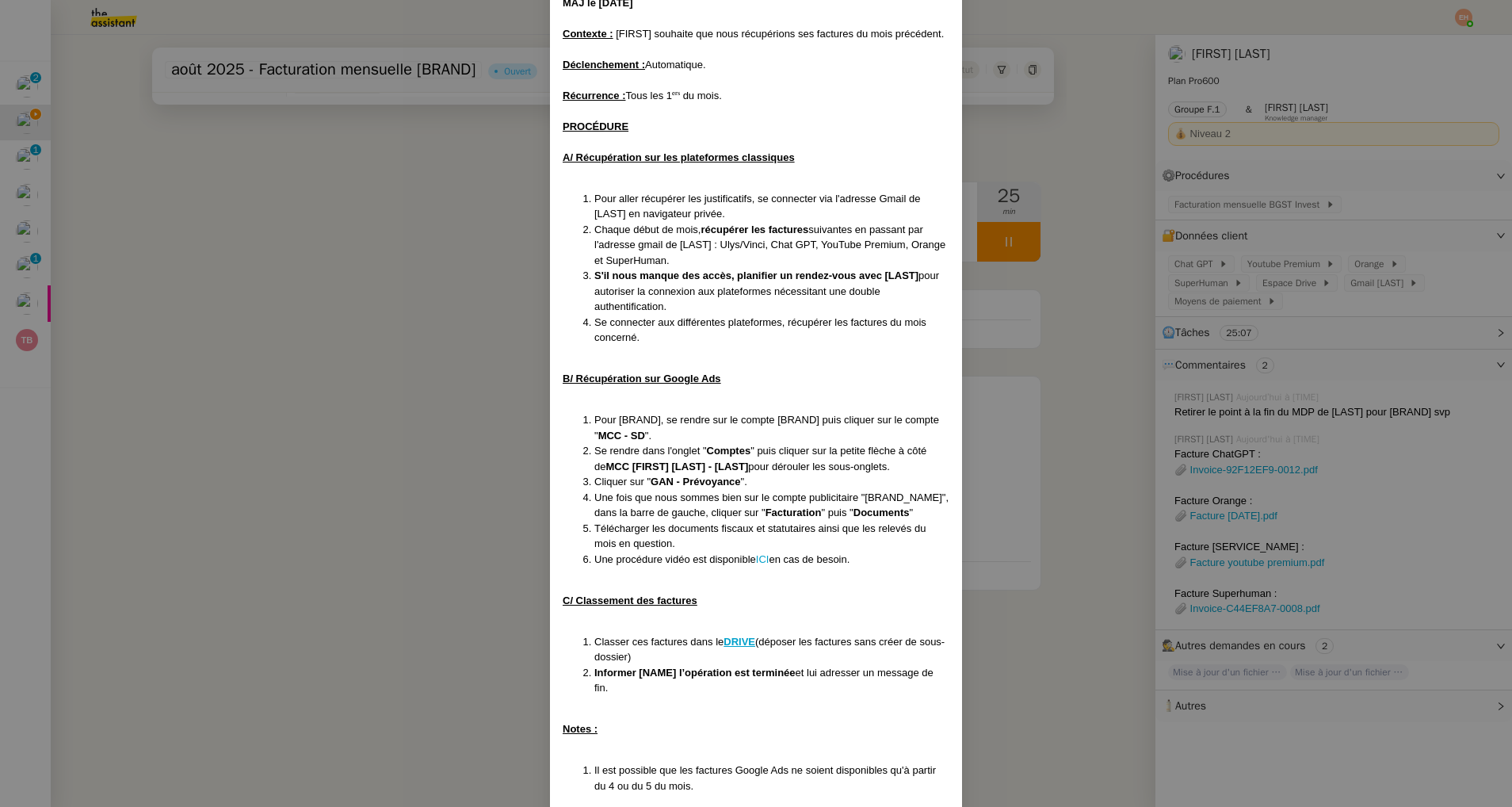 click on "Se rendre dans l'onglet " Comptes " puis cliquer sur la petite flèche à côté de  MCC [FIRST] [LAST] - [LAST]  pour dérouler les sous-onglets." at bounding box center (772, 458) 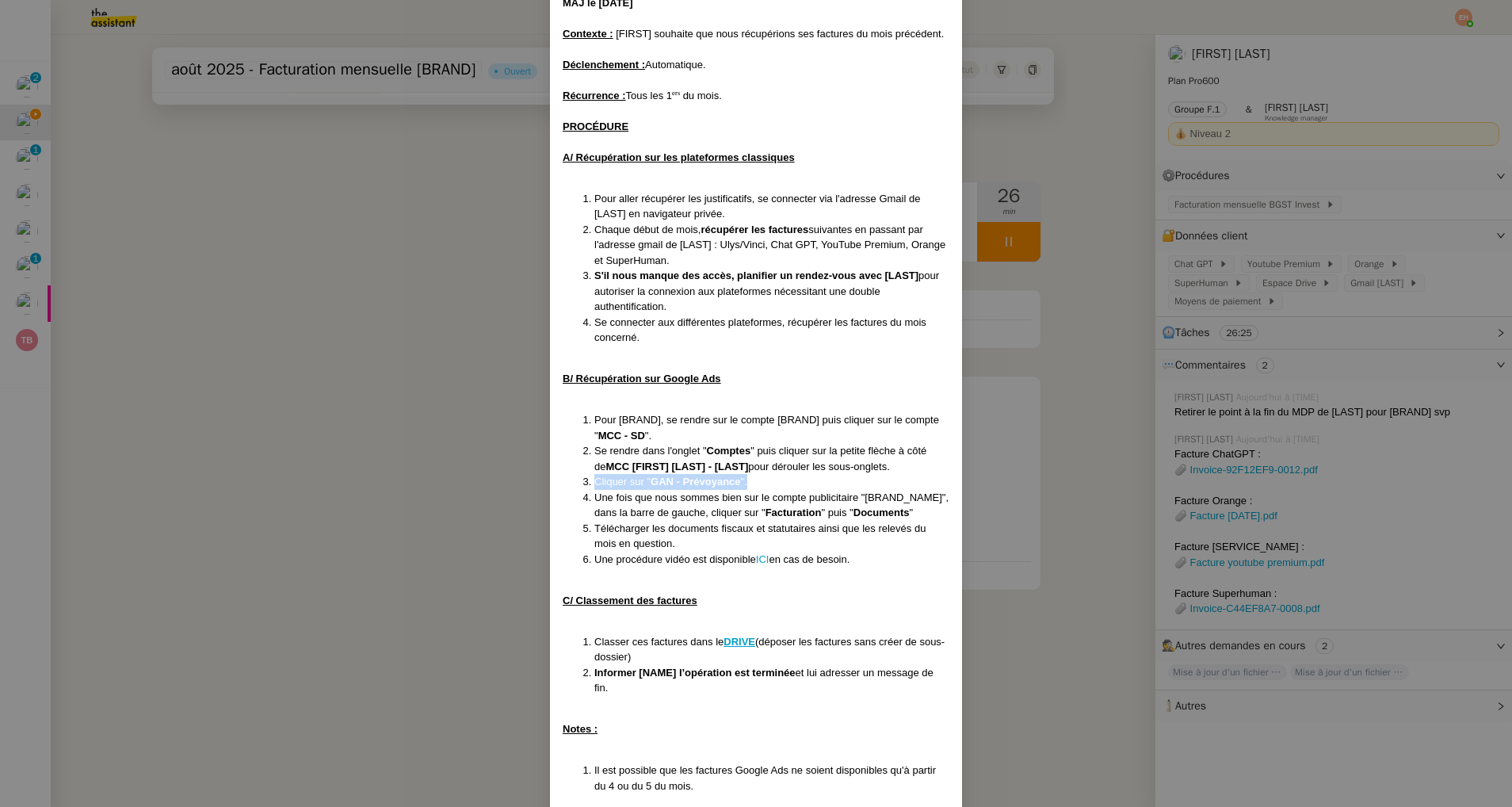 drag, startPoint x: 595, startPoint y: 469, endPoint x: 762, endPoint y: 468, distance: 167.00299 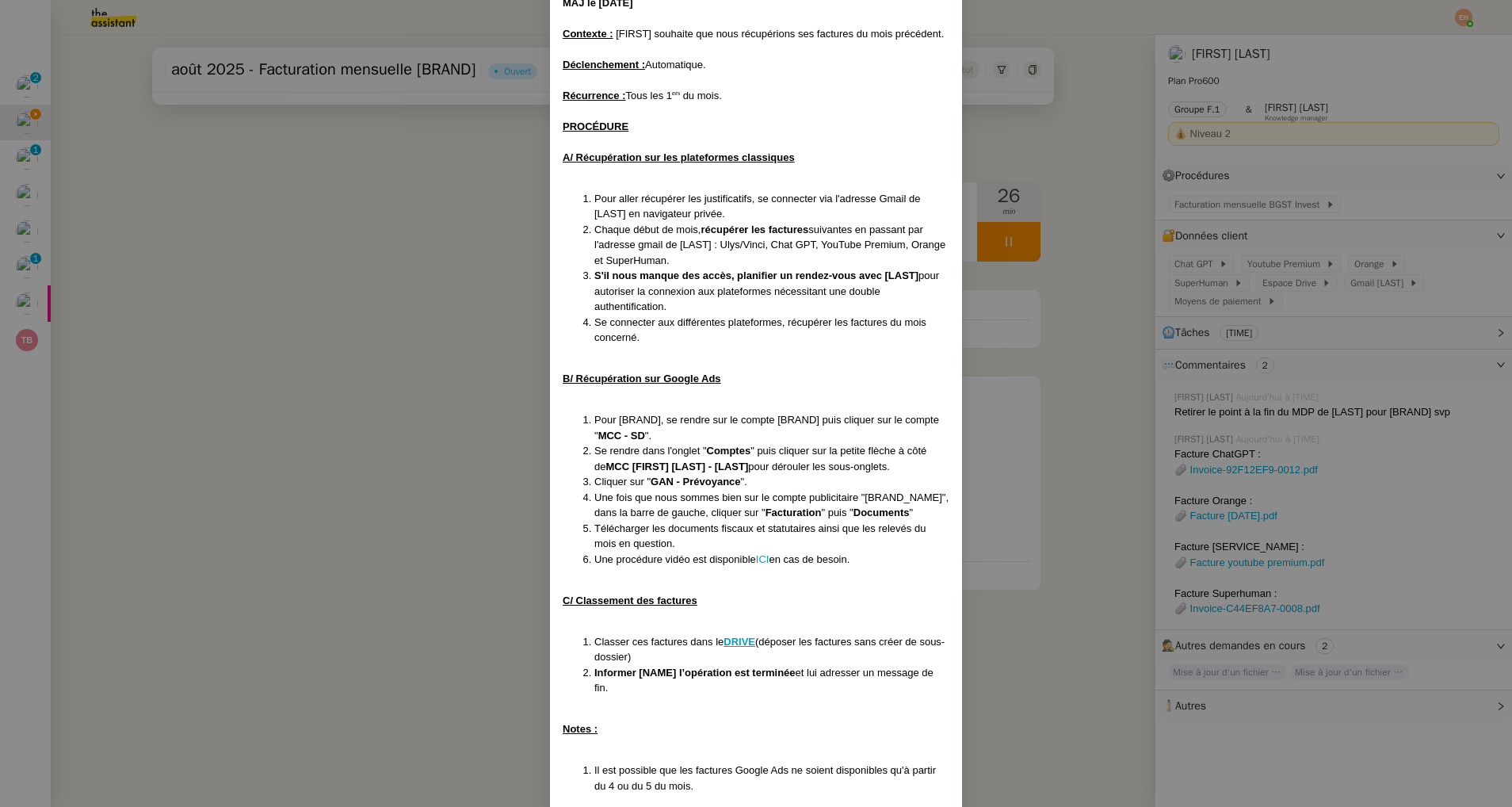 drag, startPoint x: 645, startPoint y: 457, endPoint x: 629, endPoint y: 457, distance: 16 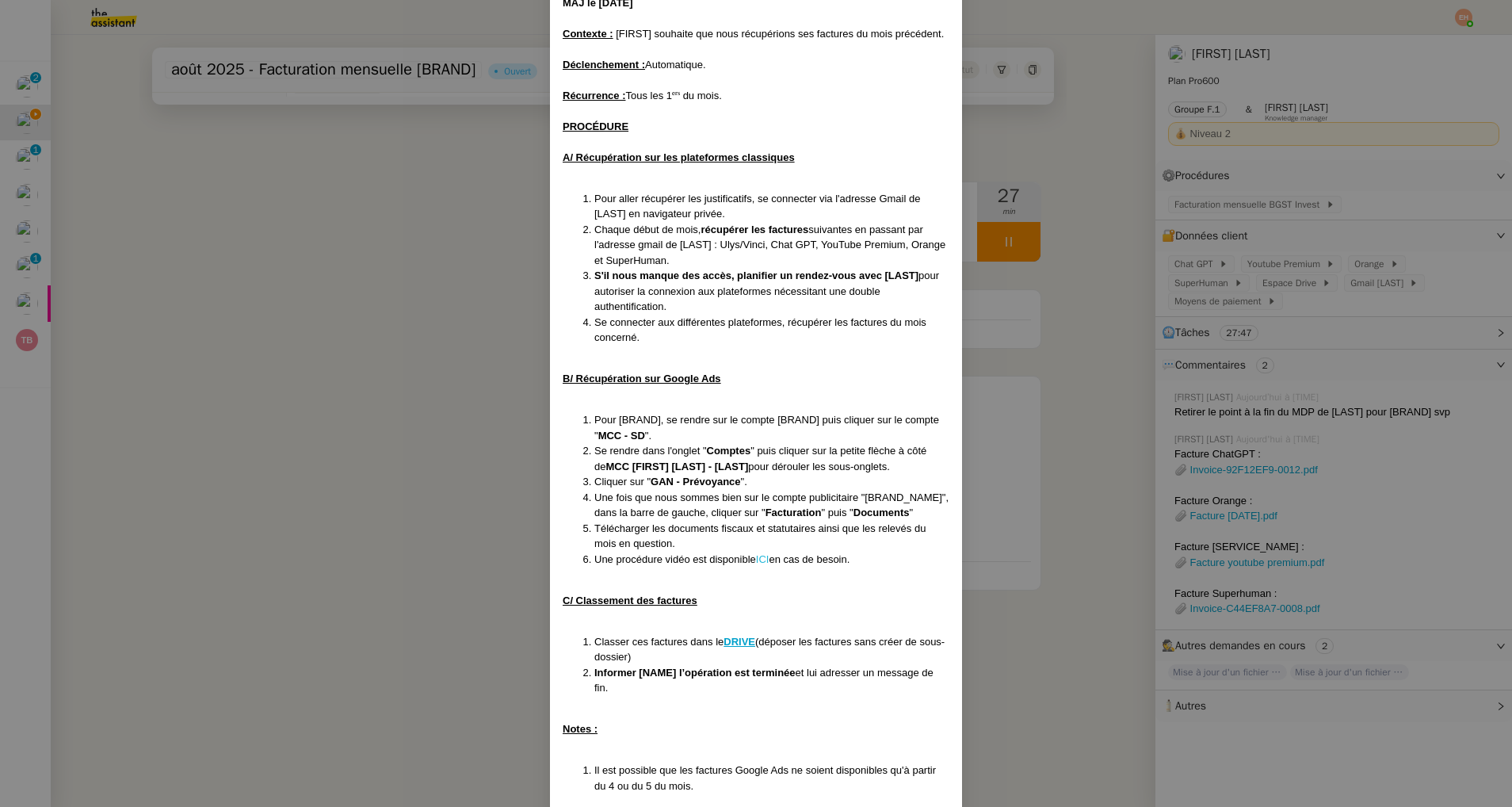 click on "ICI" at bounding box center [762, 559] 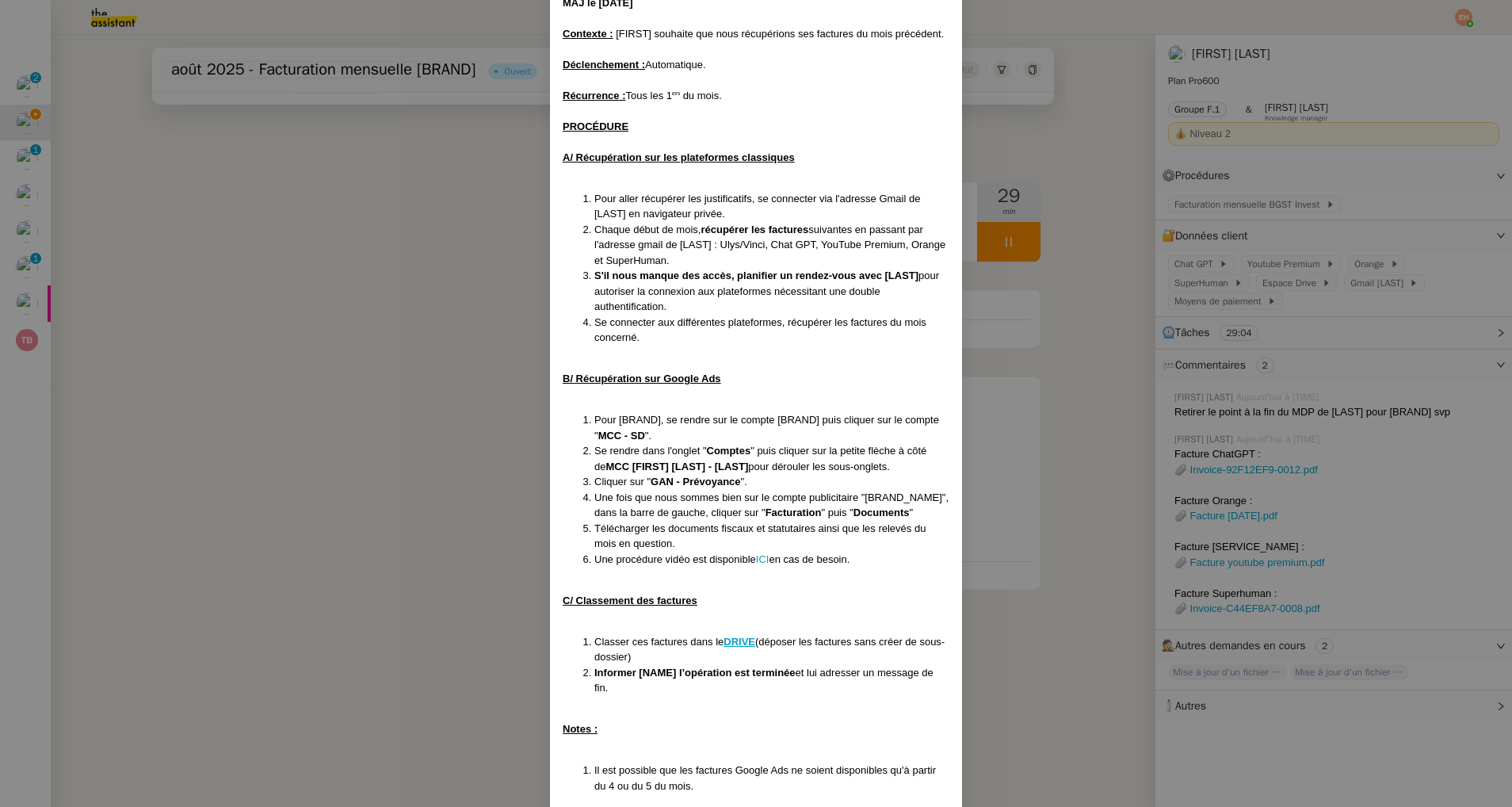 drag, startPoint x: 306, startPoint y: 475, endPoint x: 716, endPoint y: 324, distance: 436.9222 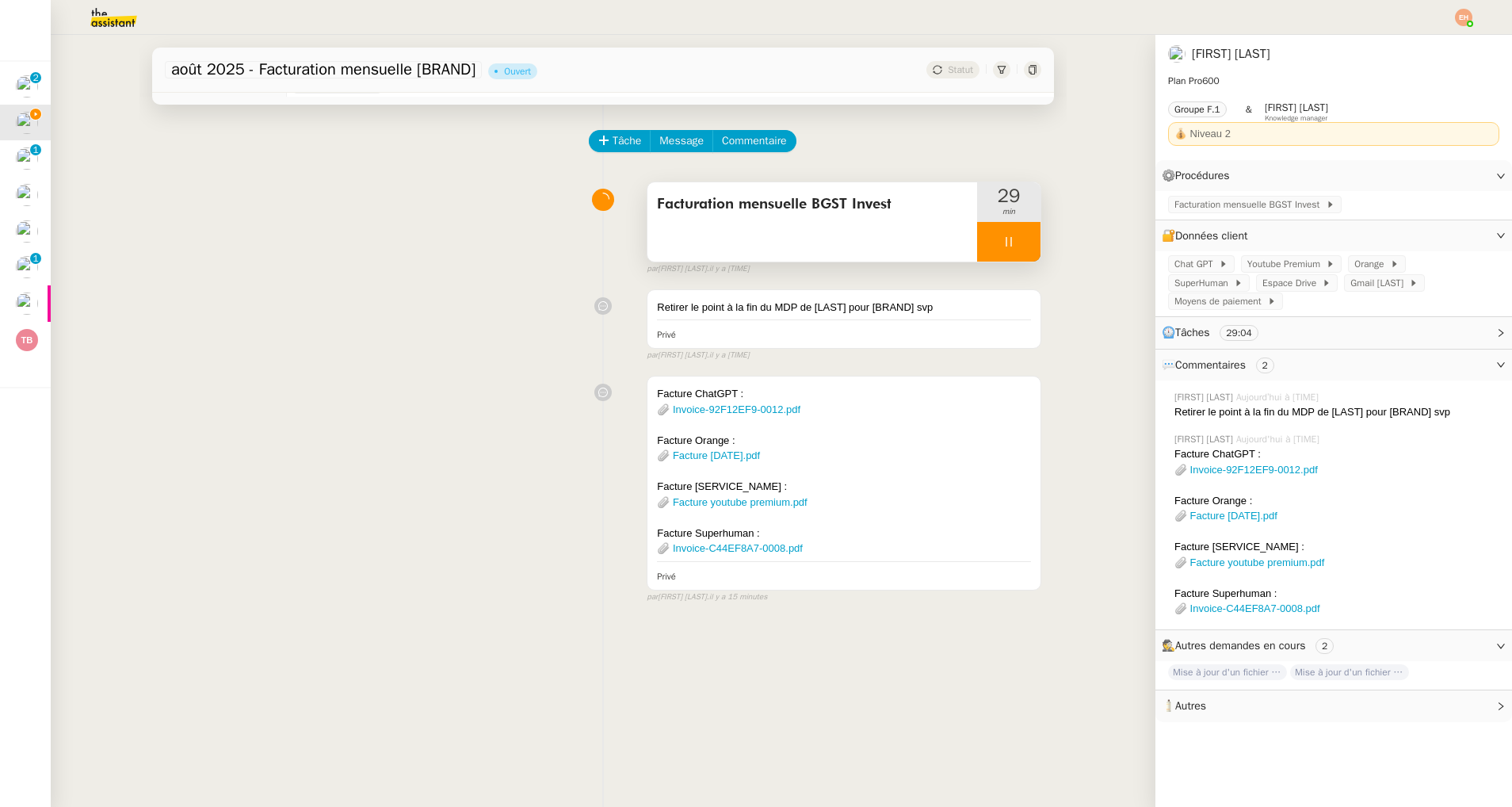 click at bounding box center [1009, 242] 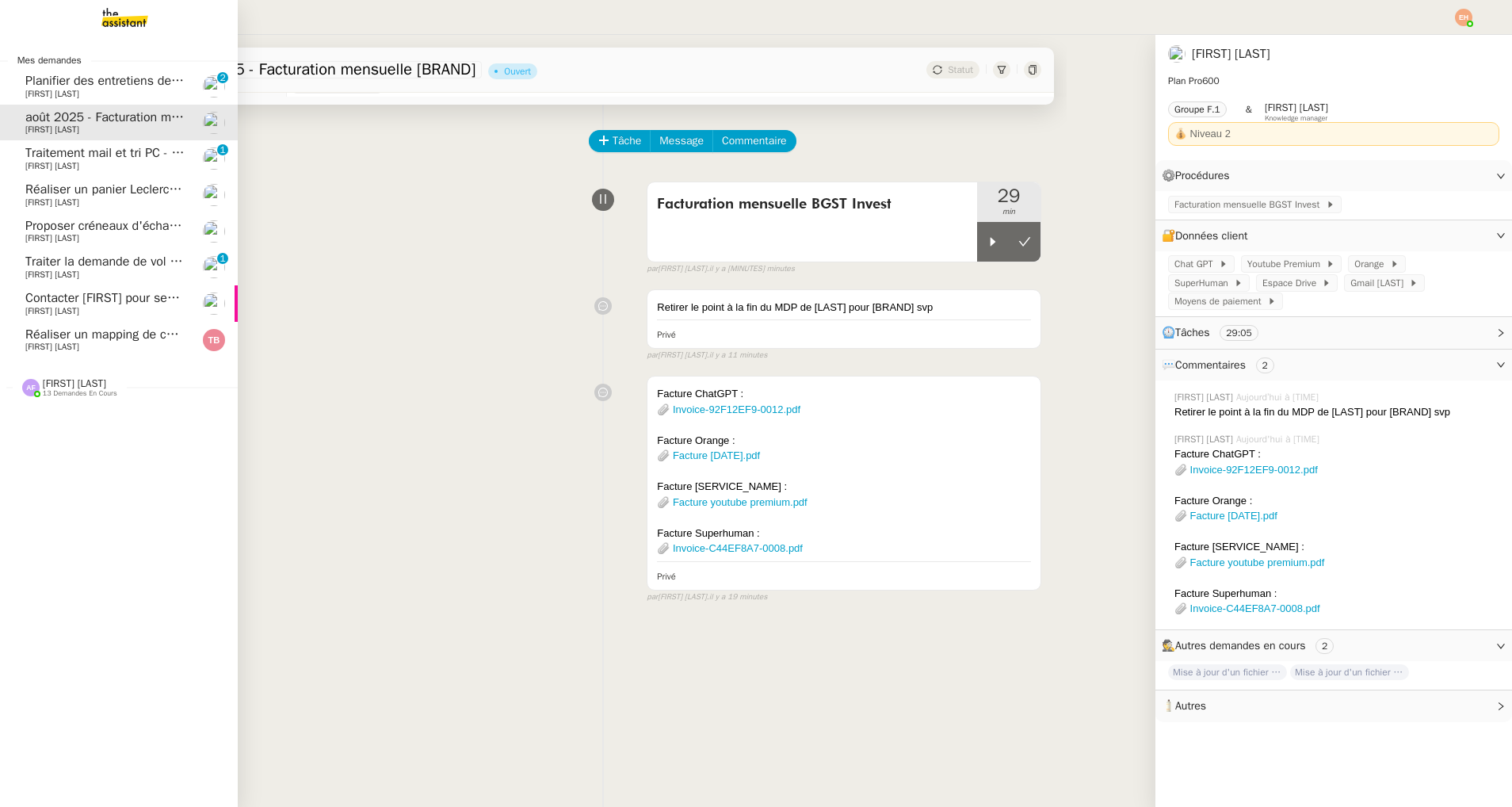 click on "Réaliser un mapping de compte [FIRST] [LAST]" 